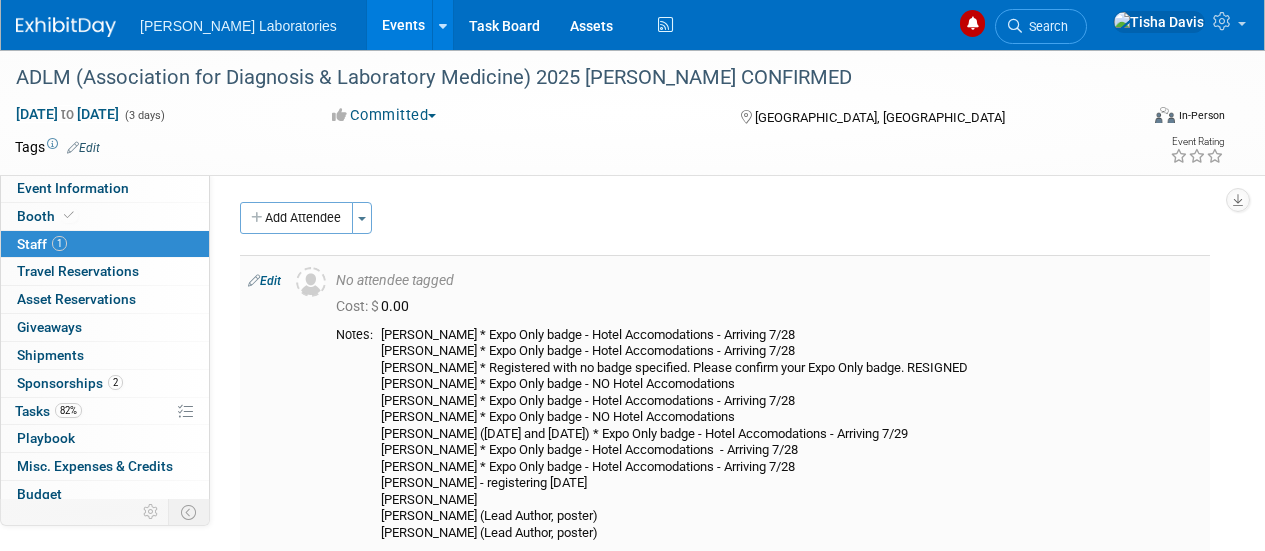 scroll, scrollTop: 70, scrollLeft: 0, axis: vertical 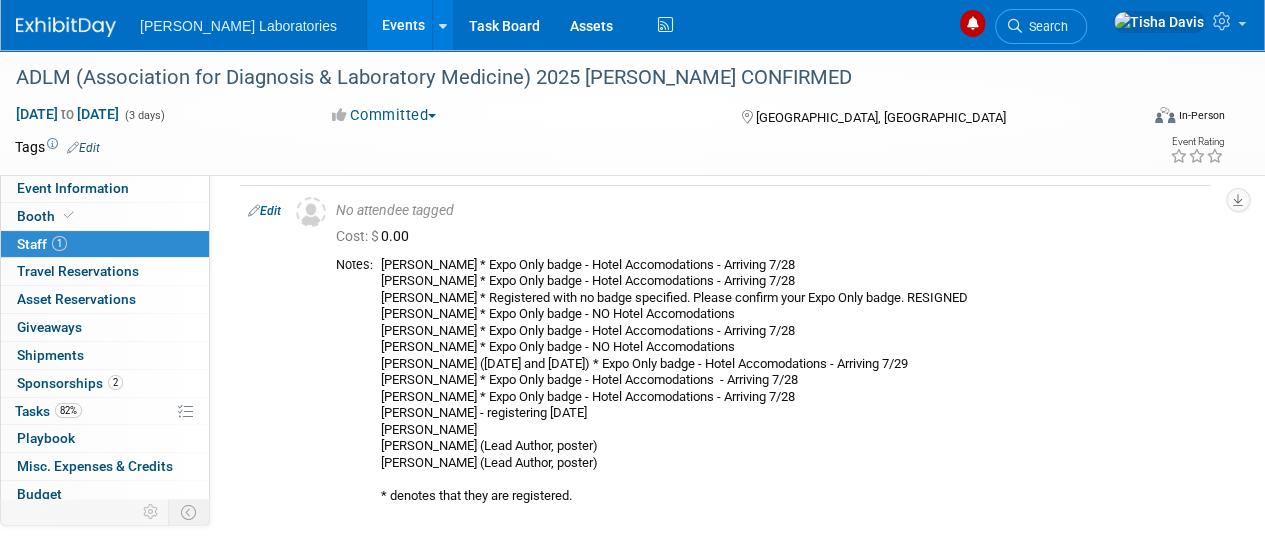 click on "Events" at bounding box center [403, 25] 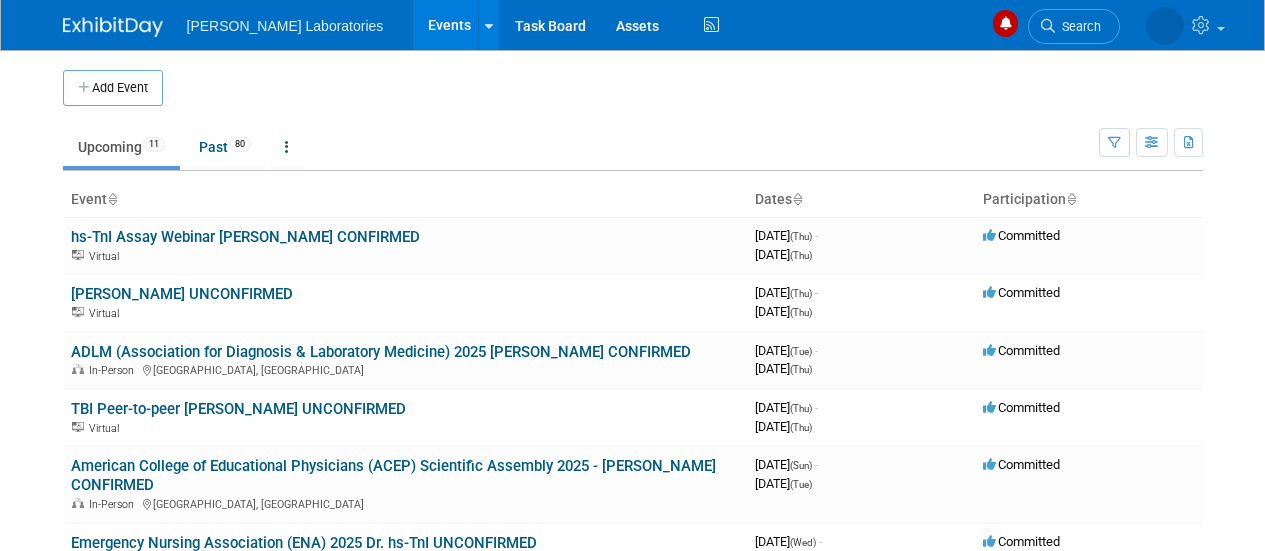 scroll, scrollTop: 0, scrollLeft: 0, axis: both 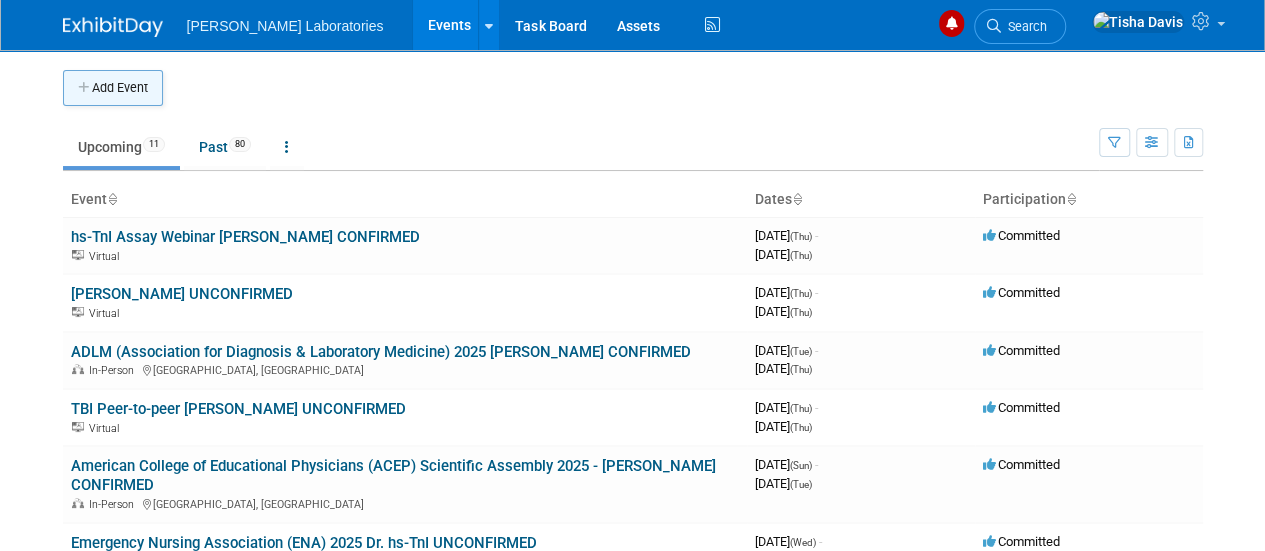 click on "Add Event" at bounding box center [113, 88] 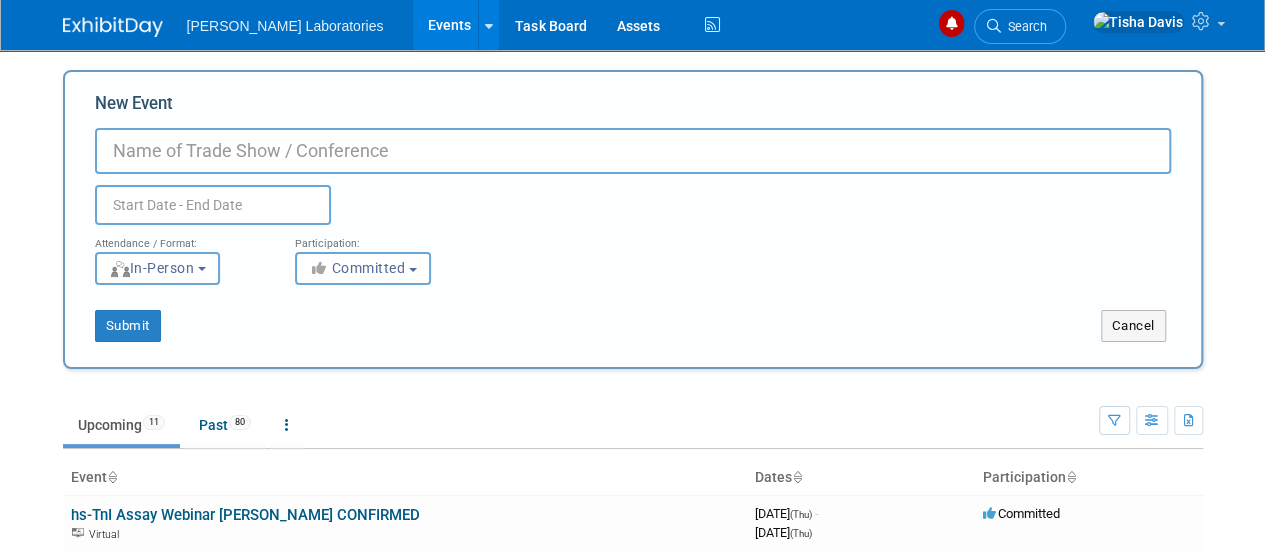 paste on "North KC Lab Conference" 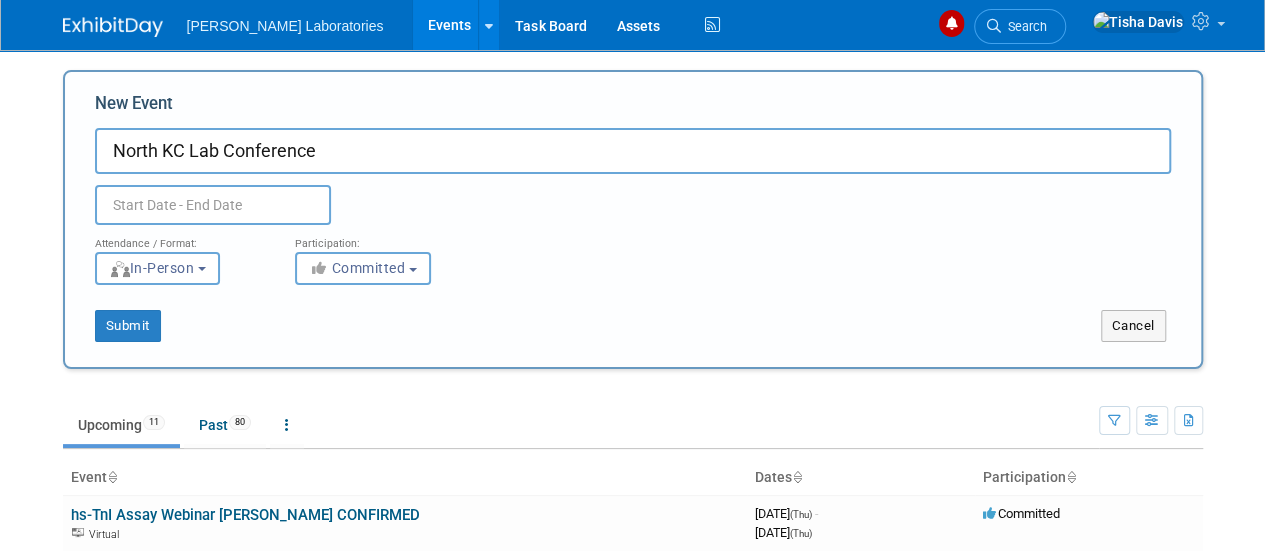 type on "North KC Lab Conference" 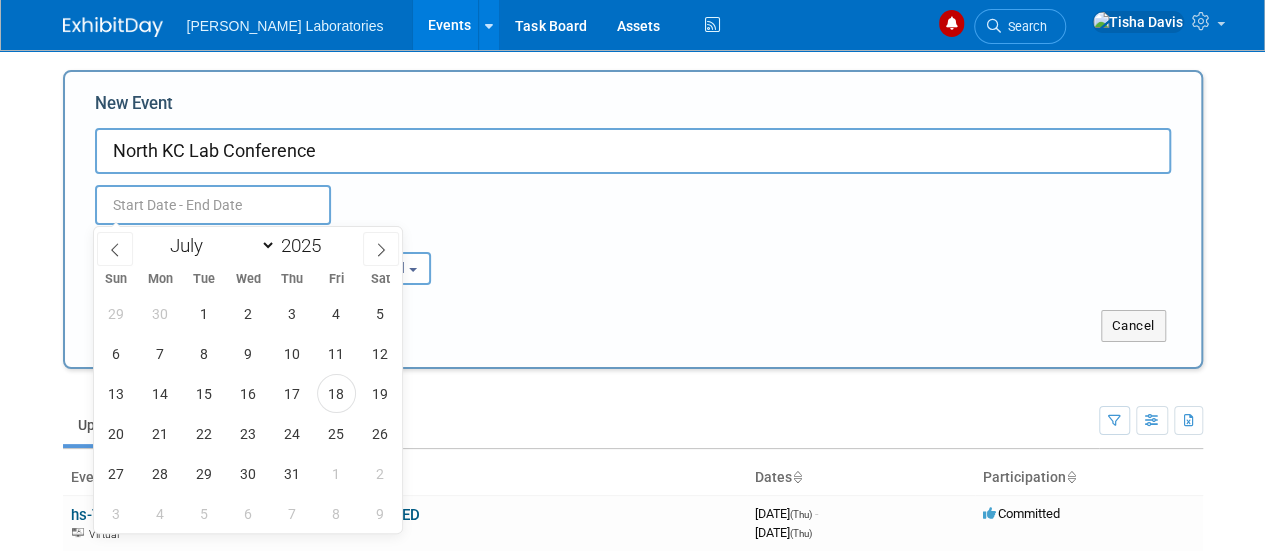 click at bounding box center (213, 205) 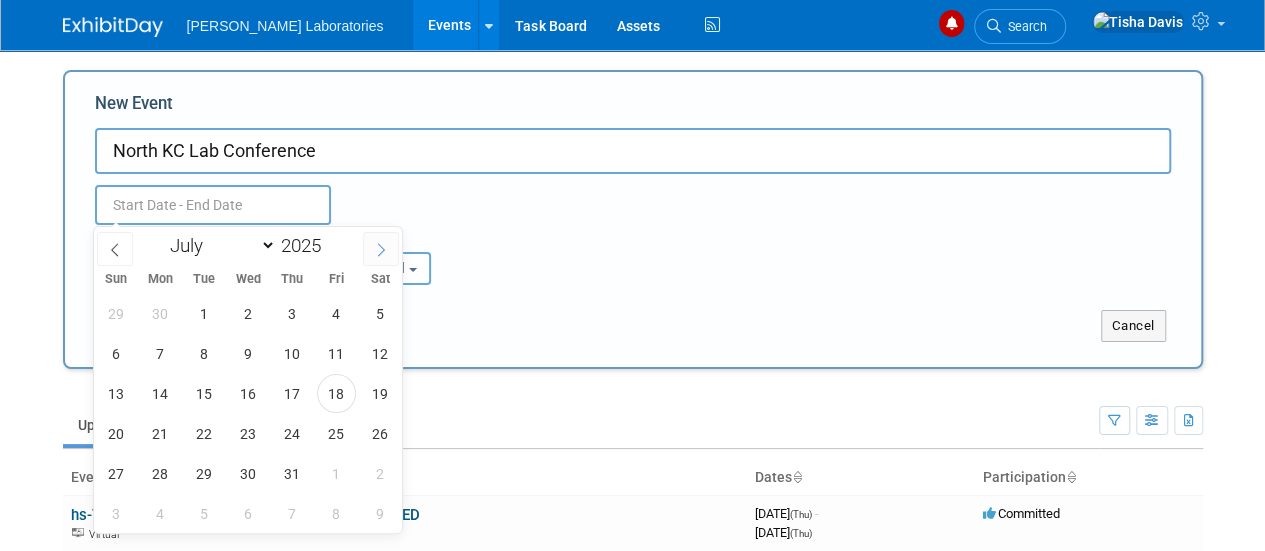 click 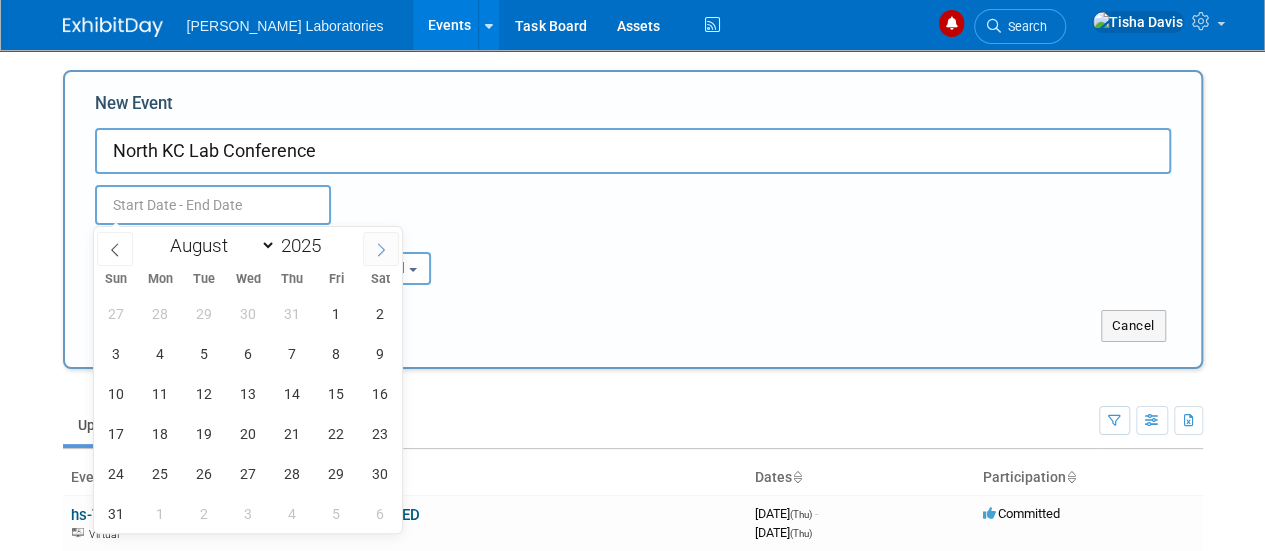 click 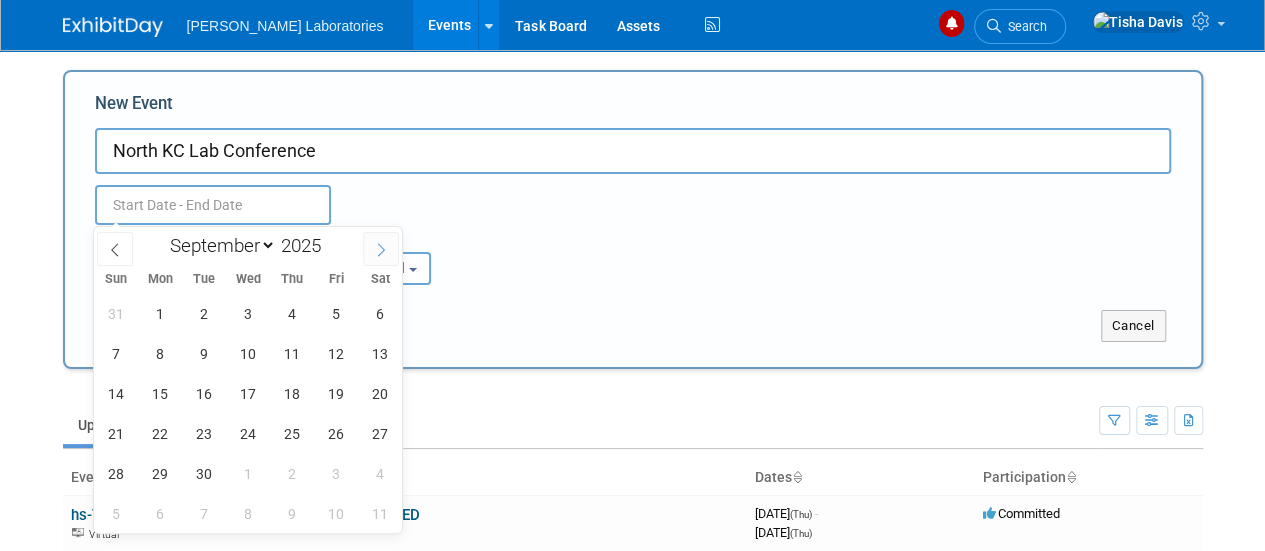 click 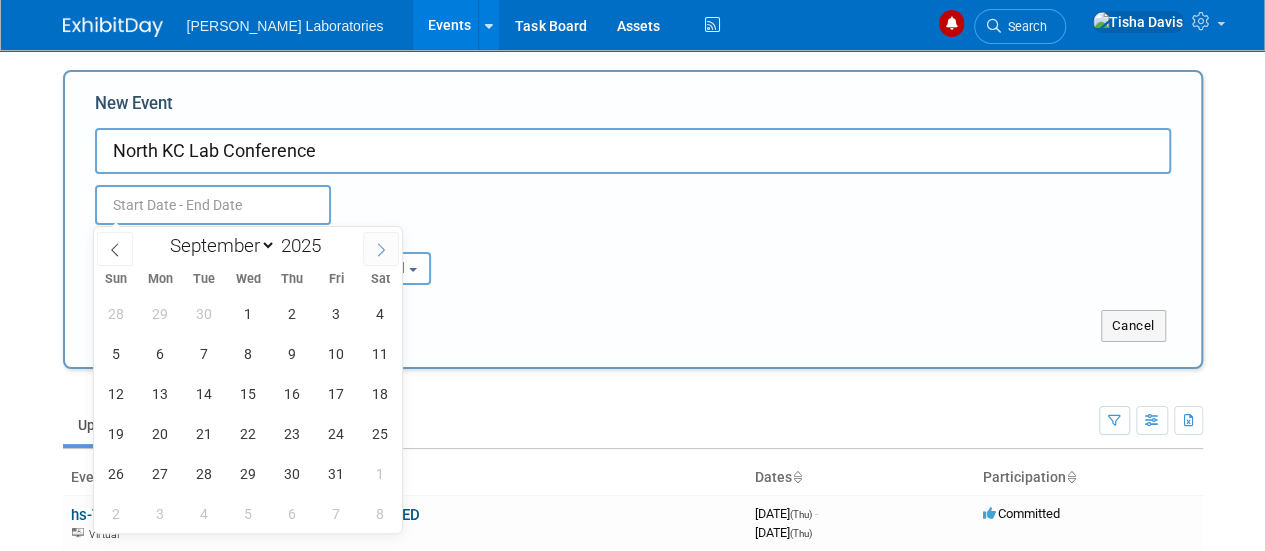 select on "9" 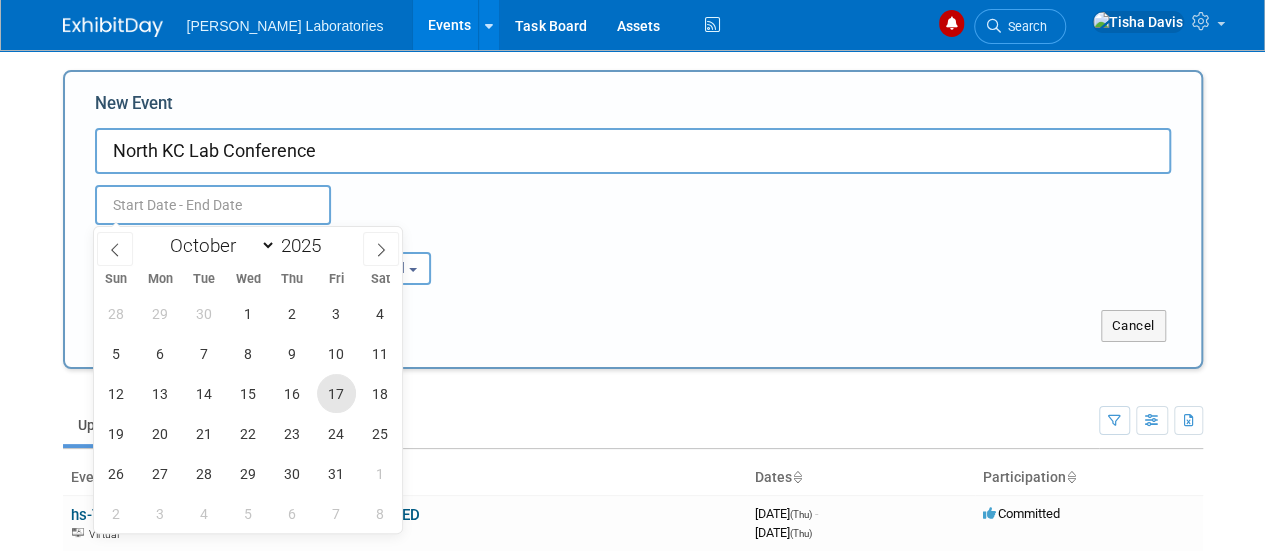 click on "17" at bounding box center [336, 393] 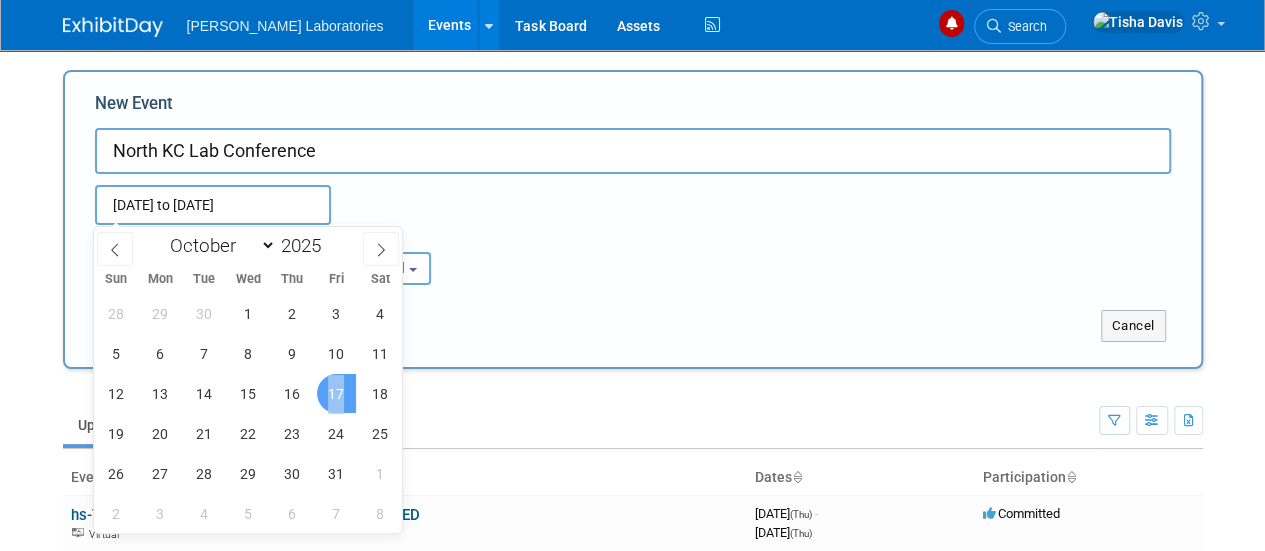 click on "17" at bounding box center (336, 393) 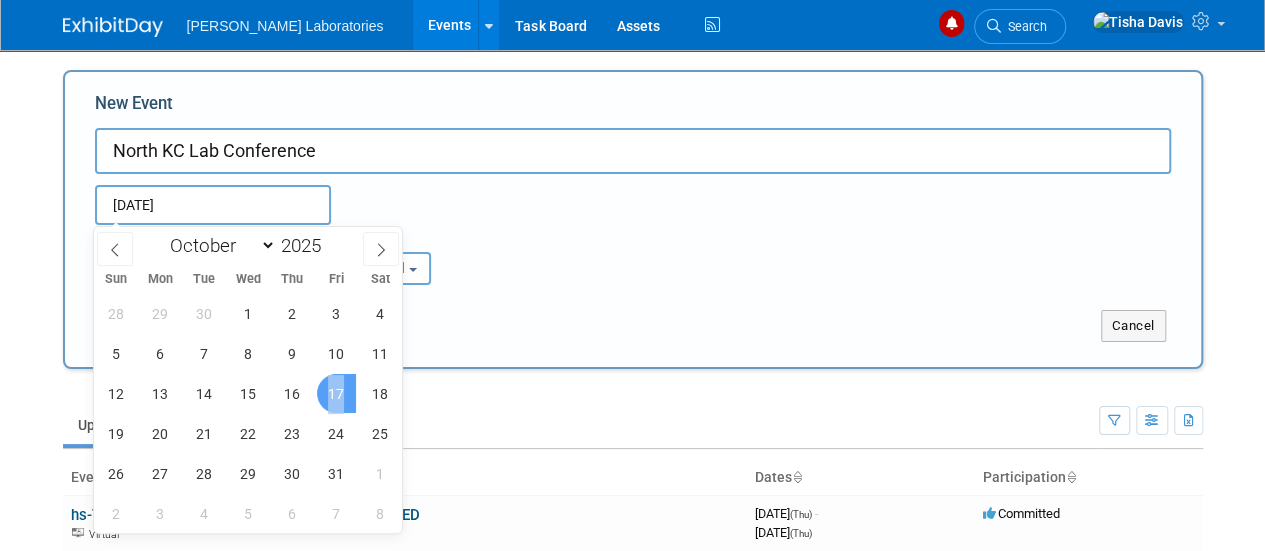type on "Oct 17, 2025 to Oct 17, 2025" 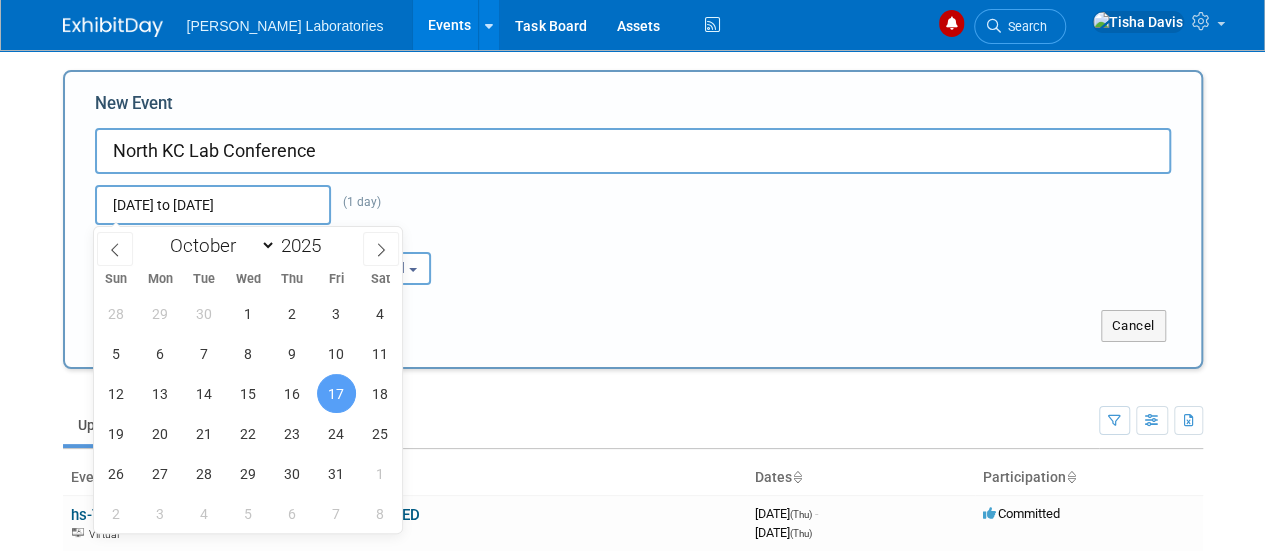 click on "Attendance / Format:
<img src="https://www.exhibitday.com/Images/Format-InPerson.png" style="width: 19px; margin-top: 2px; margin-bottom: 2px; margin-left: 2px; filter: grayscale(100%); opacity: 0.75;" />   In-Person
<img src="https://www.exhibitday.com/Images/Format-Virtual.png" style="width: 19px; margin-top: 2px; margin-bottom: 2px; margin-left: 2px; filter: grayscale(100%); opacity: 0.75;" />   Virtual
<img src="https://www.exhibitday.com/Images/Format-Hybrid.png" style="width: 19px; margin-top: 2px; margin-bottom: 2px; margin-left: 2px; filter: grayscale(100%); opacity: 0.75;" />   Hybrid
In-Person        In-Person      Virtual      Hybrid
Participation:
<i class="fas fa-thumbs-up" style="color: #a5a5a5; padding-right: 2px; min-width: 23px; text-align: center; width: 23px; display: inline-block;"></i> Committed
Committed      Committed    Considering" at bounding box center [633, 255] 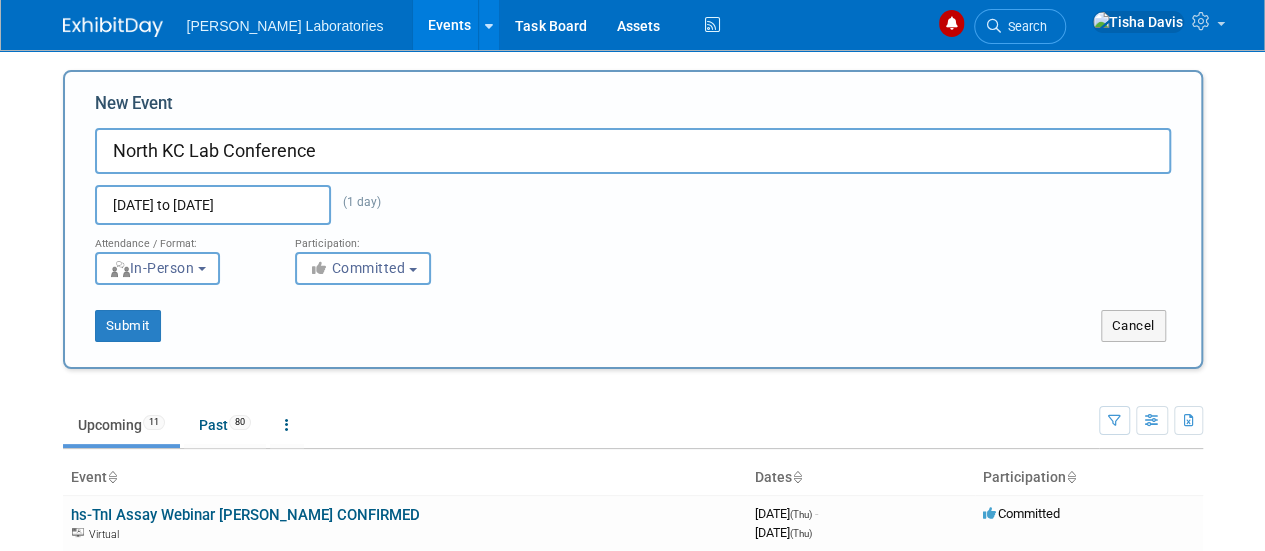 click on "North KC Lab Conference" at bounding box center (633, 151) 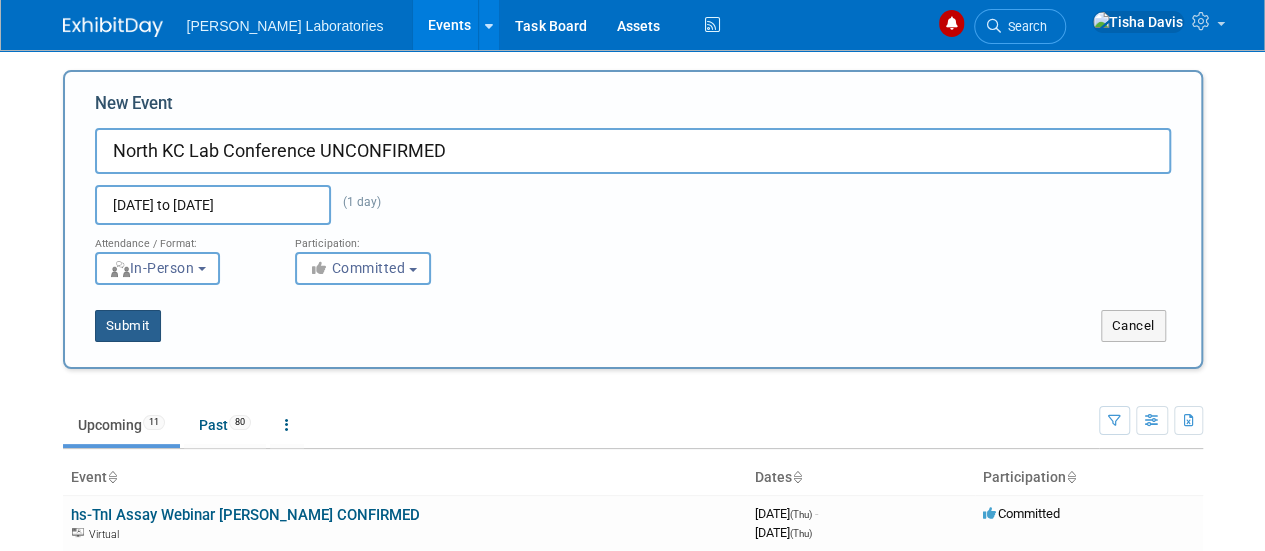 type on "North KC Lab Conference UNCONFIRMED" 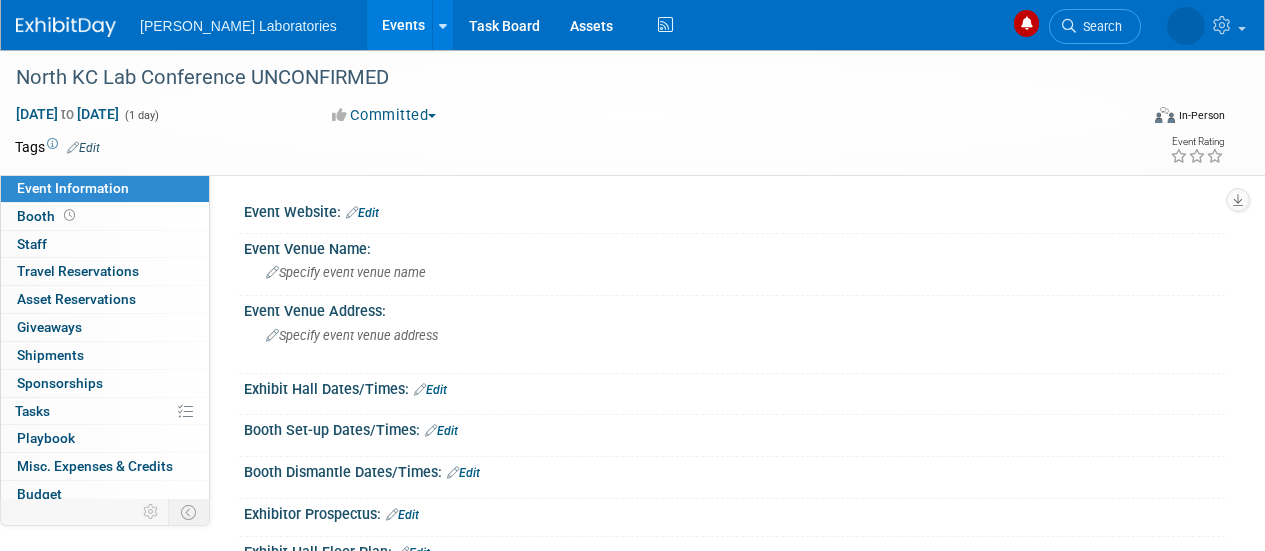 scroll, scrollTop: 0, scrollLeft: 0, axis: both 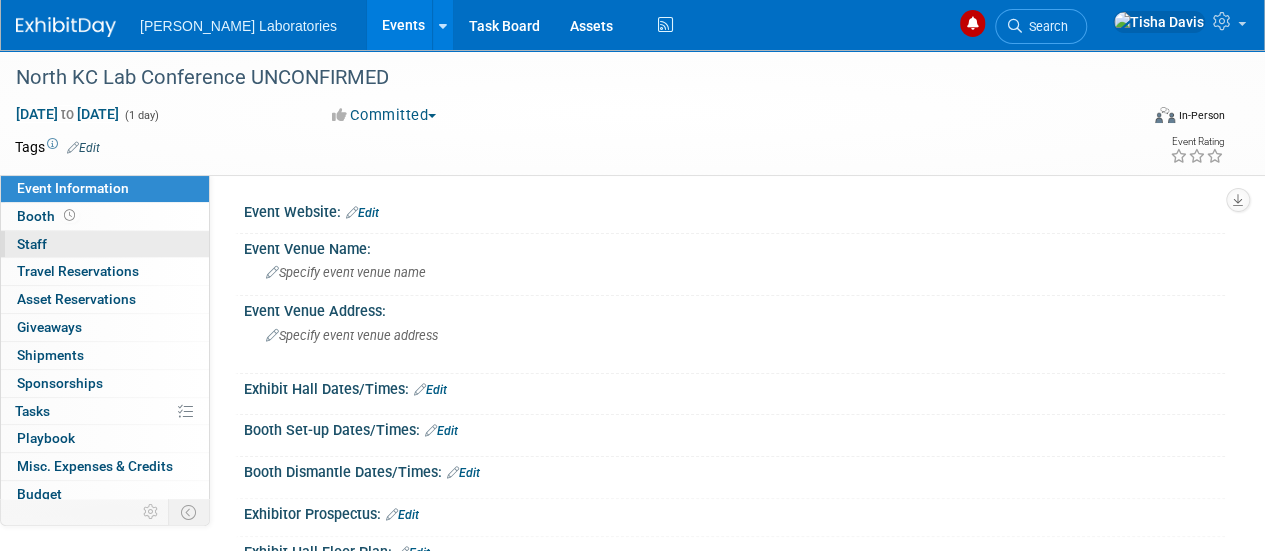 click on "Staff 0" at bounding box center (32, 244) 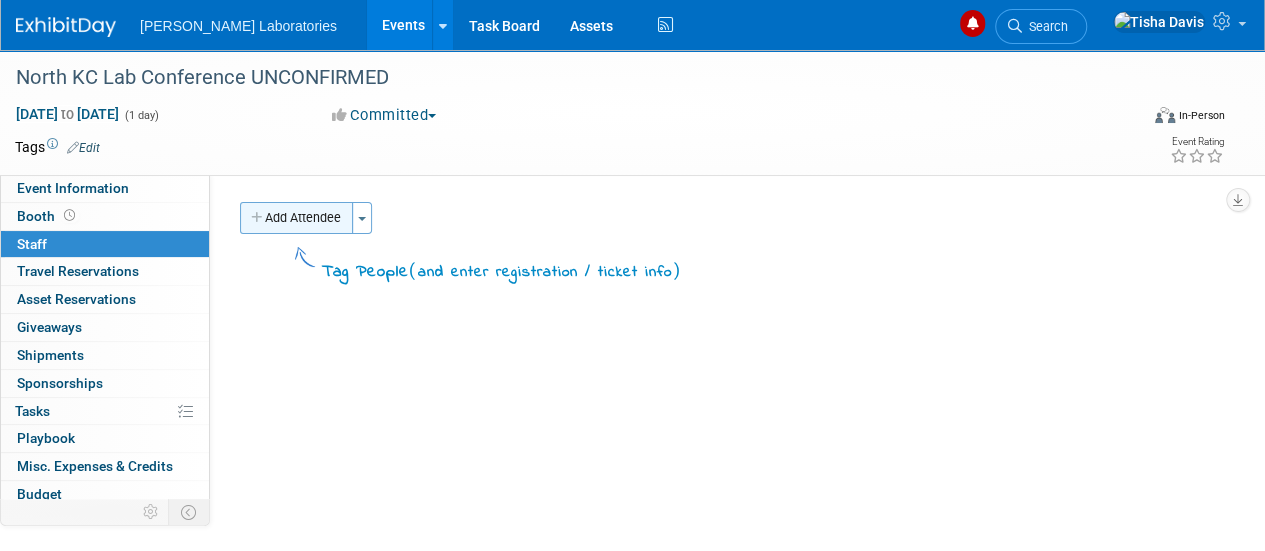 click on "Add Attendee" at bounding box center [296, 218] 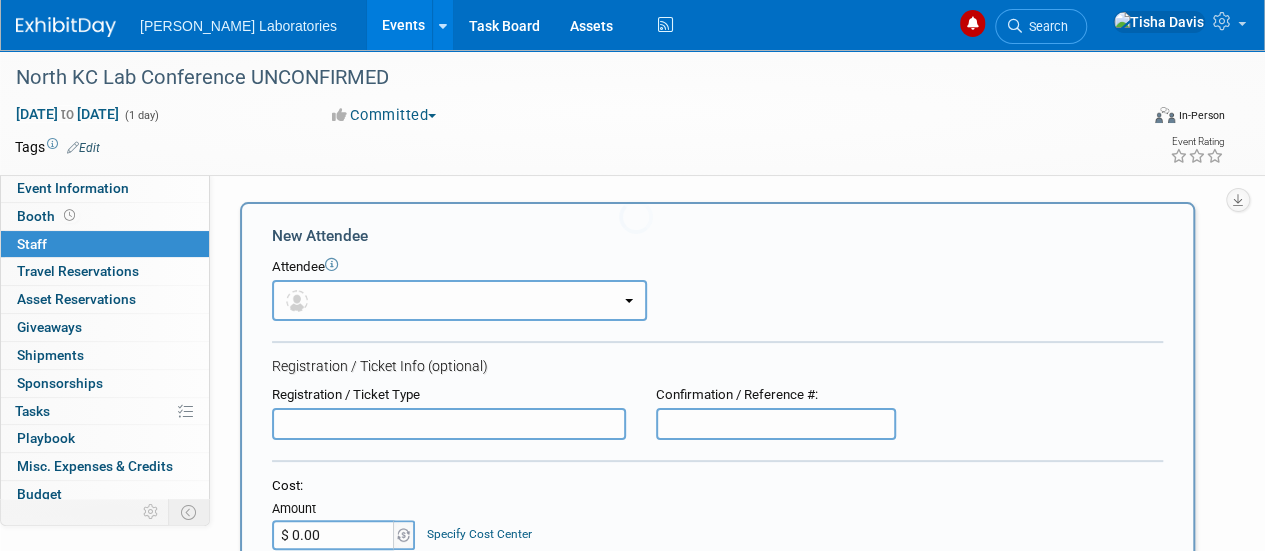 scroll, scrollTop: 0, scrollLeft: 0, axis: both 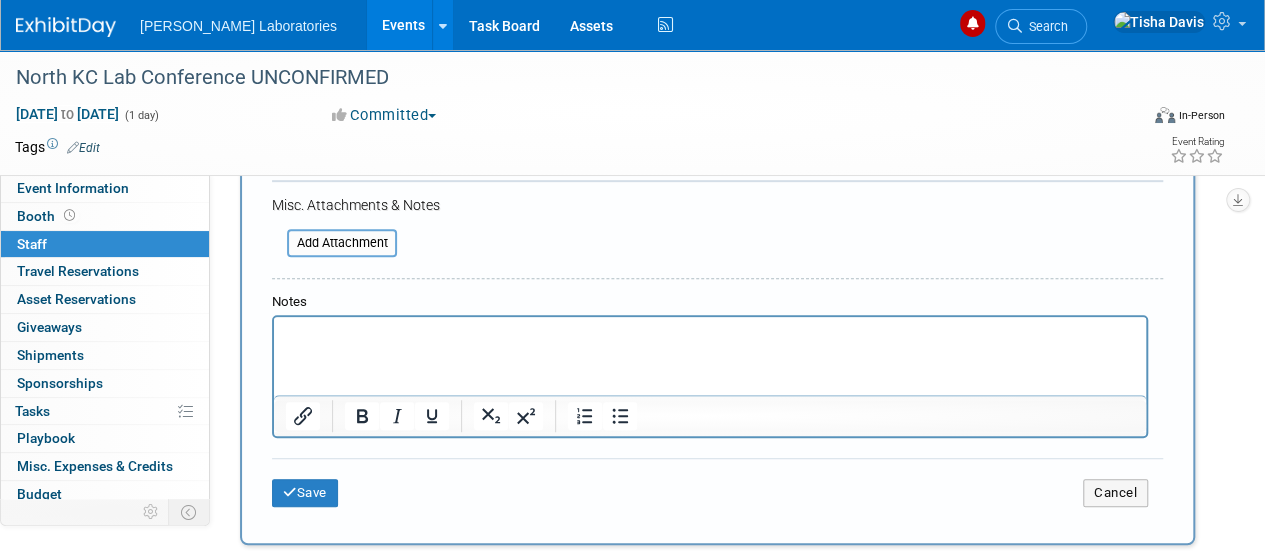 click at bounding box center [710, 335] 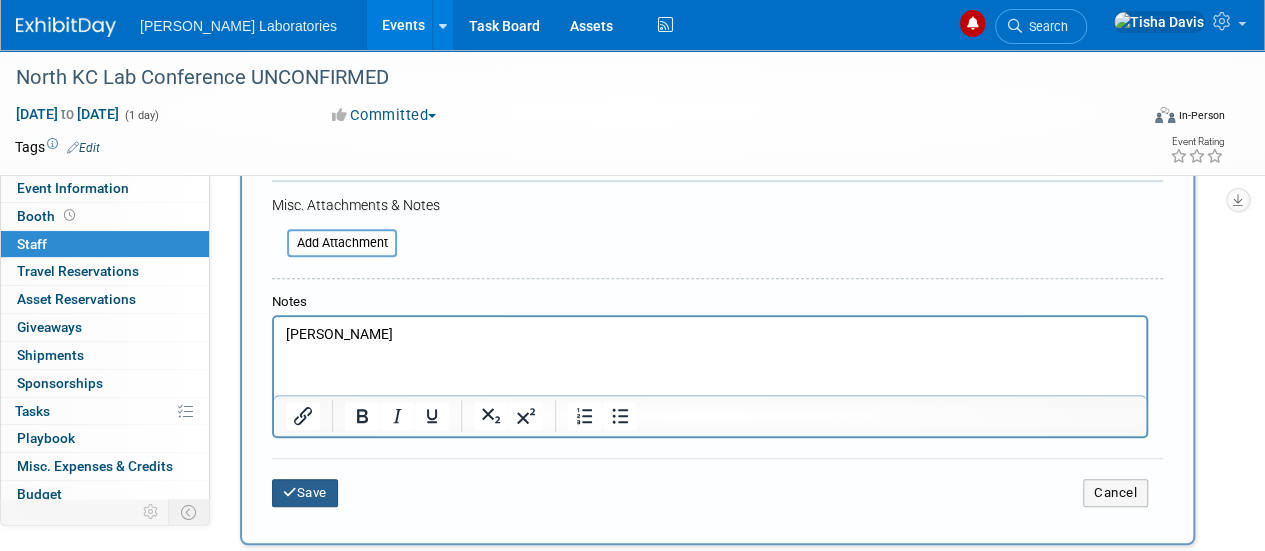 click on "Save" at bounding box center (305, 493) 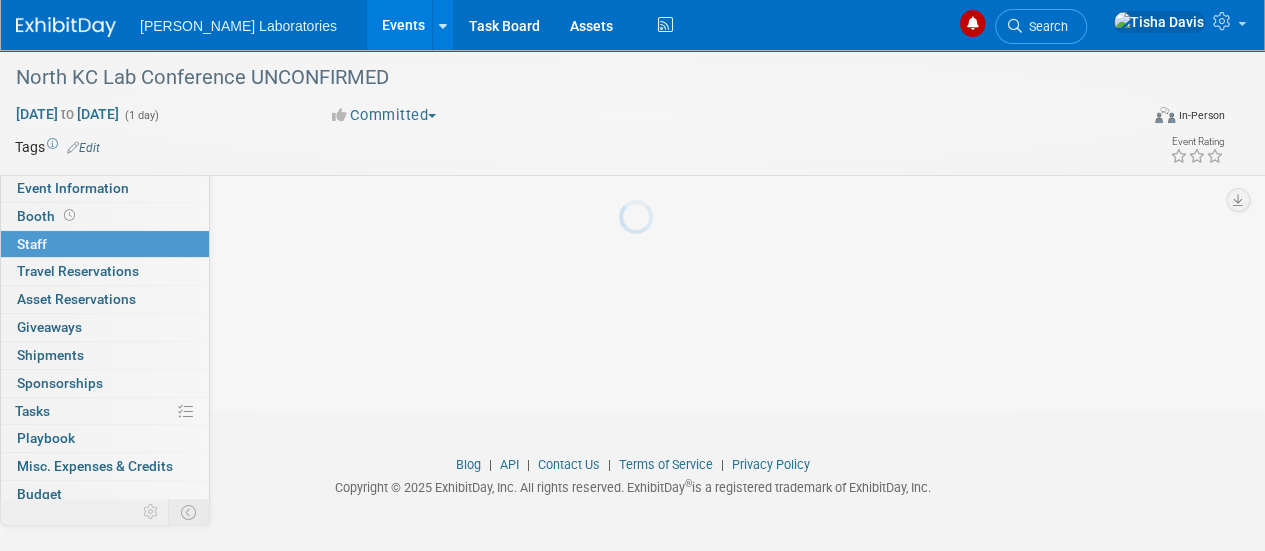 scroll, scrollTop: 252, scrollLeft: 0, axis: vertical 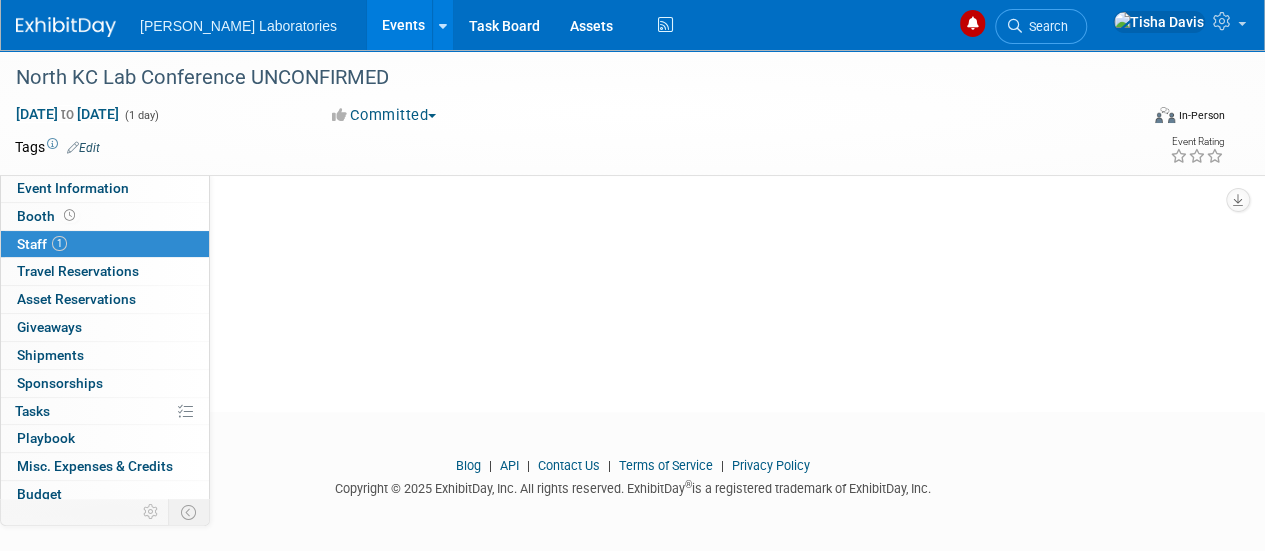 click on "North KC Lab Conference UNCONFIRMED
Oct 17, 2025  to  Oct 17, 2025
(1 day)
Oct 17, 2025 to Oct 17, 2025
Committed
Committed
Considering
Not Going
Virtual
In-Person
Hybrid
<img src="https://www.exhibitday.com/Images/Format-Virtual.png" style="width: 22px; height: 18px; margin-top: 2px; margin-bottom: 2px; margin-left: 2px; filter: Grayscale(70%); opacity: 0.9;" />   Virtual
<img src="https://www.exhibitday.com/Images/Format-InPerson.png" style="width: 22px; height: 18px; margin-top: 2px; margin-bottom: 2px; margin-left: 2px; filter: Grayscale(70%); opacity: 0.9;" />   In-Person
<img src="https://www.exhibitday.com/Images/Format-Hybrid.png" style="width: 22px; height: 18px; margin-top: 2px; margin-bottom: 2px; margin-left: 2px; filter: Grayscale(70%); opacity: 0.9;" />   Hybrid
Tags
Edit" at bounding box center [632, 112] 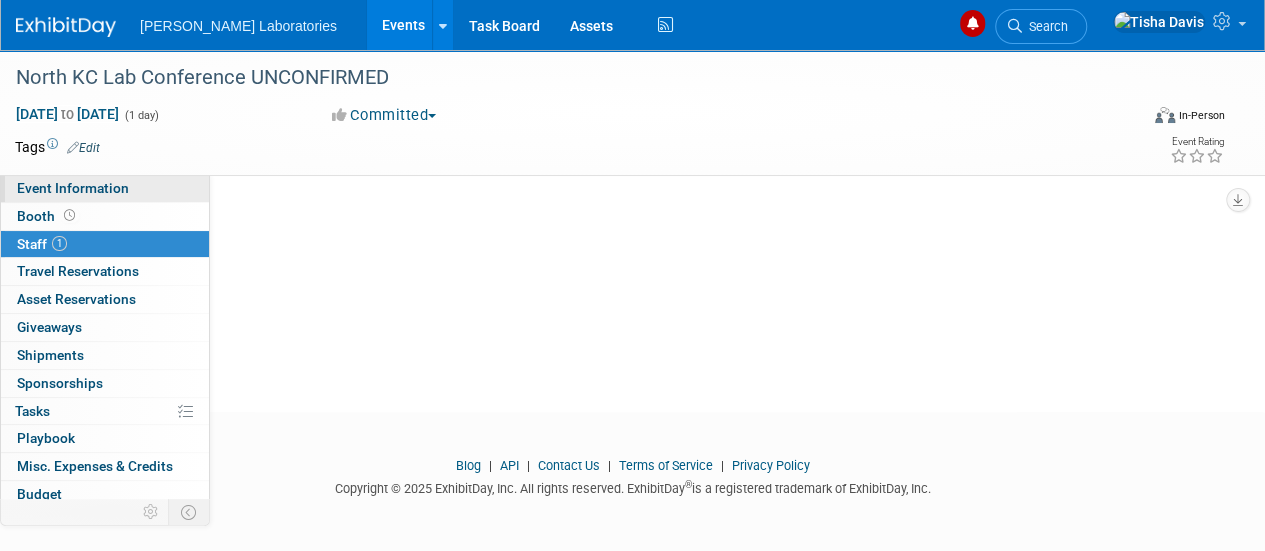 click on "Event Information" at bounding box center [105, 188] 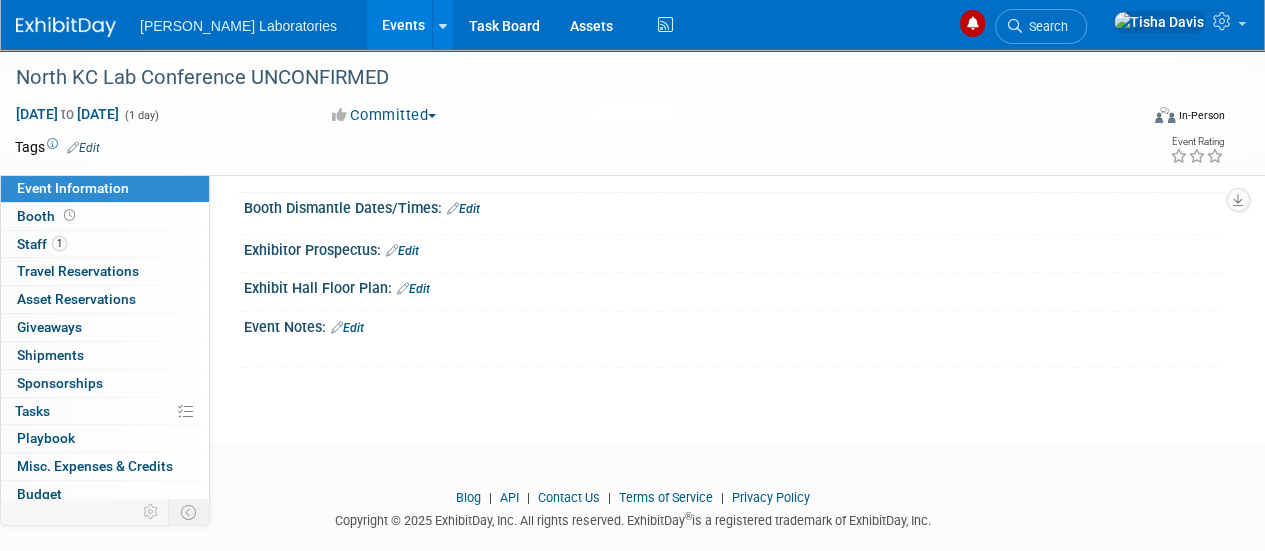 scroll, scrollTop: 293, scrollLeft: 0, axis: vertical 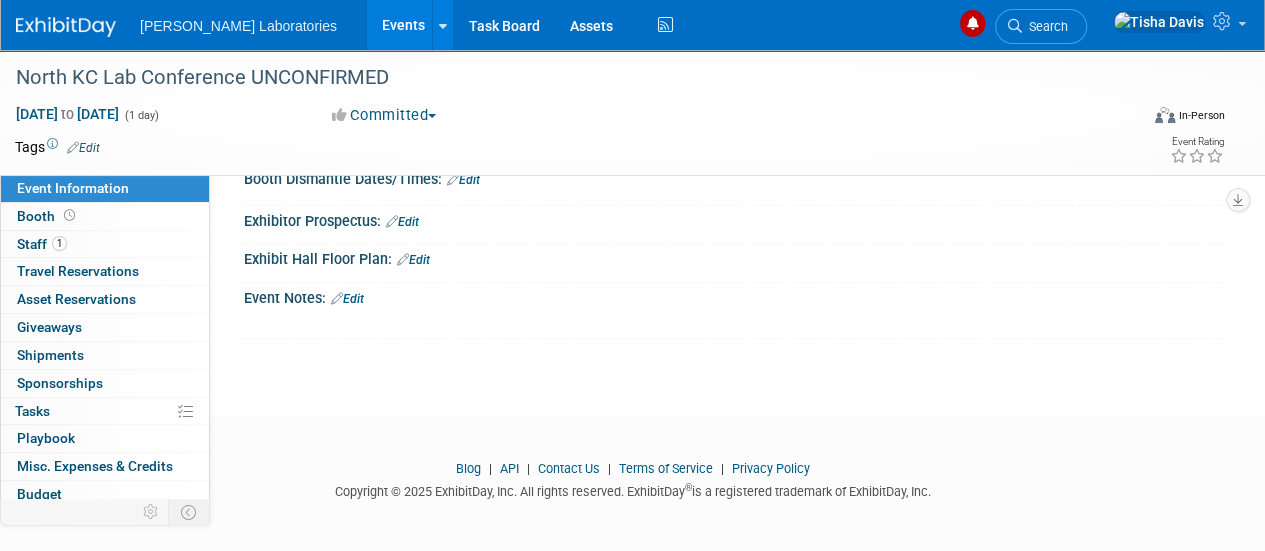 click on "Edit" at bounding box center (347, 299) 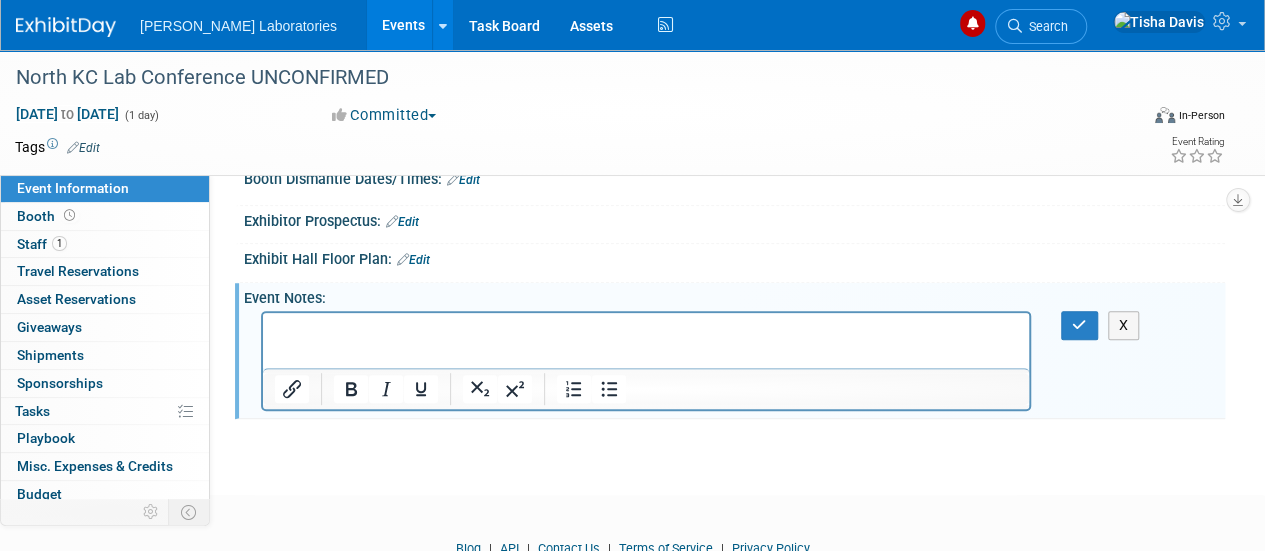 scroll, scrollTop: 0, scrollLeft: 0, axis: both 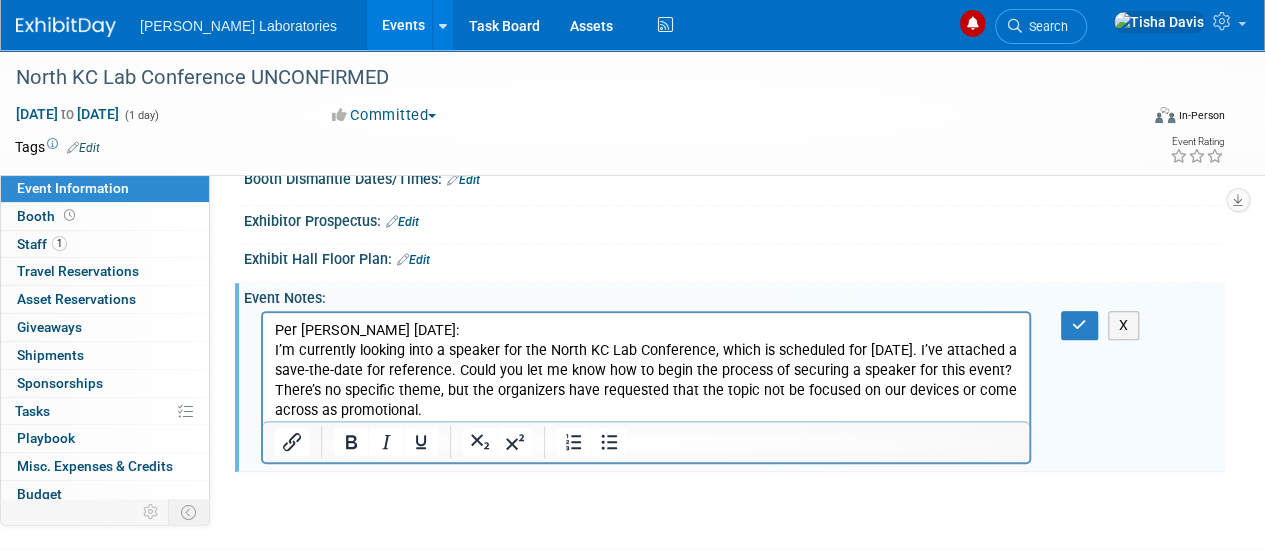 click on "I’m currently looking into a speaker for the North KC Lab Conference, which is scheduled for Friday, October 17th. I’ve attached a save-the-date for reference. Could you let me know how to begin the process of securing a speaker for this event? There’s no specific theme, but the organizers have requested that the topic not be focused on our devices or come across as promotional." at bounding box center [646, 381] 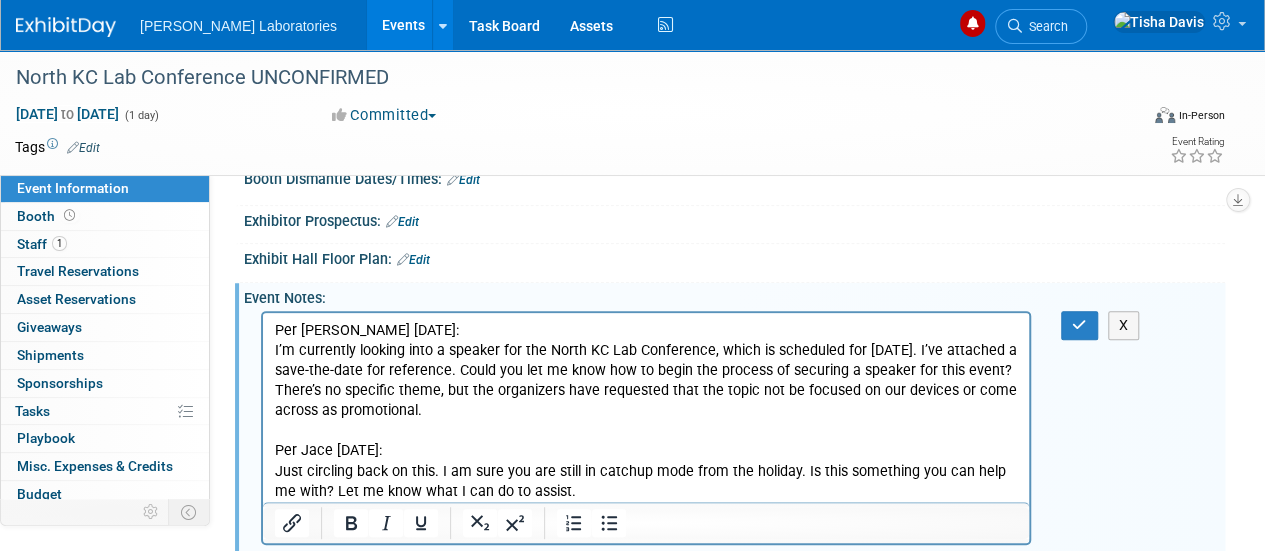 click on "Just circling back on this. I am sure you are still in catchup mode from the holiday. Is this something you can help me with? Let me know what I can do to assist." at bounding box center (646, 482) 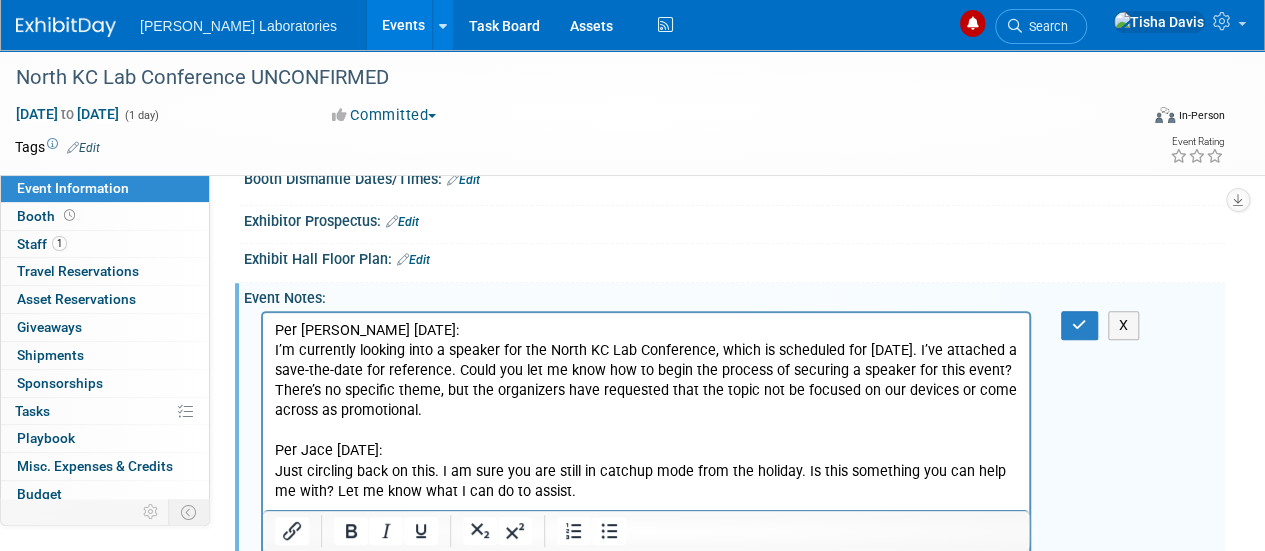 scroll, scrollTop: 302, scrollLeft: 0, axis: vertical 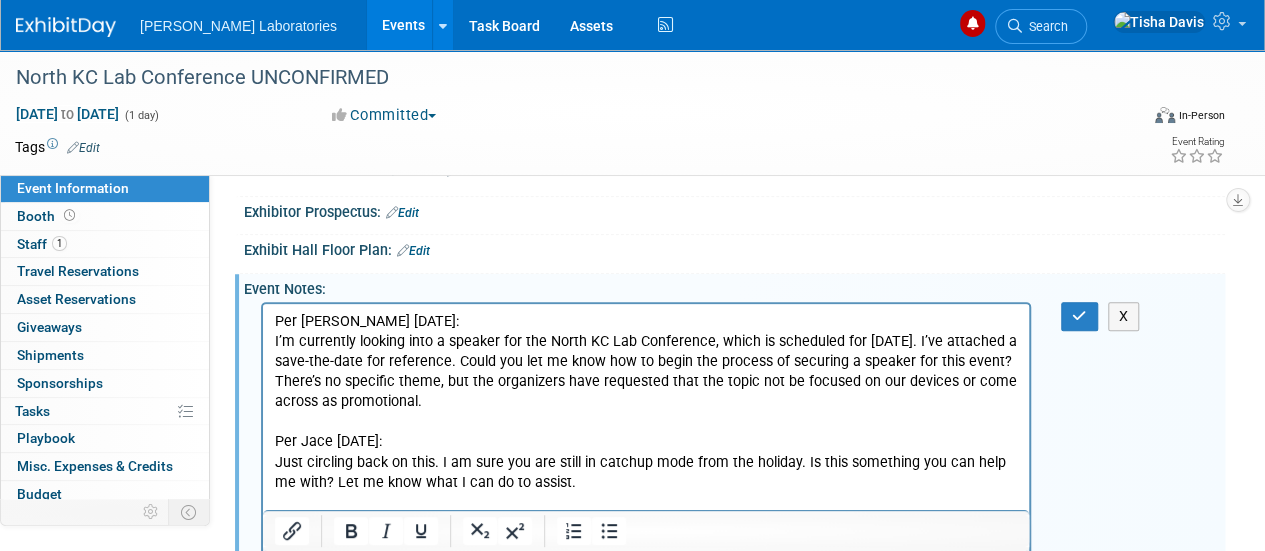click at bounding box center [646, 503] 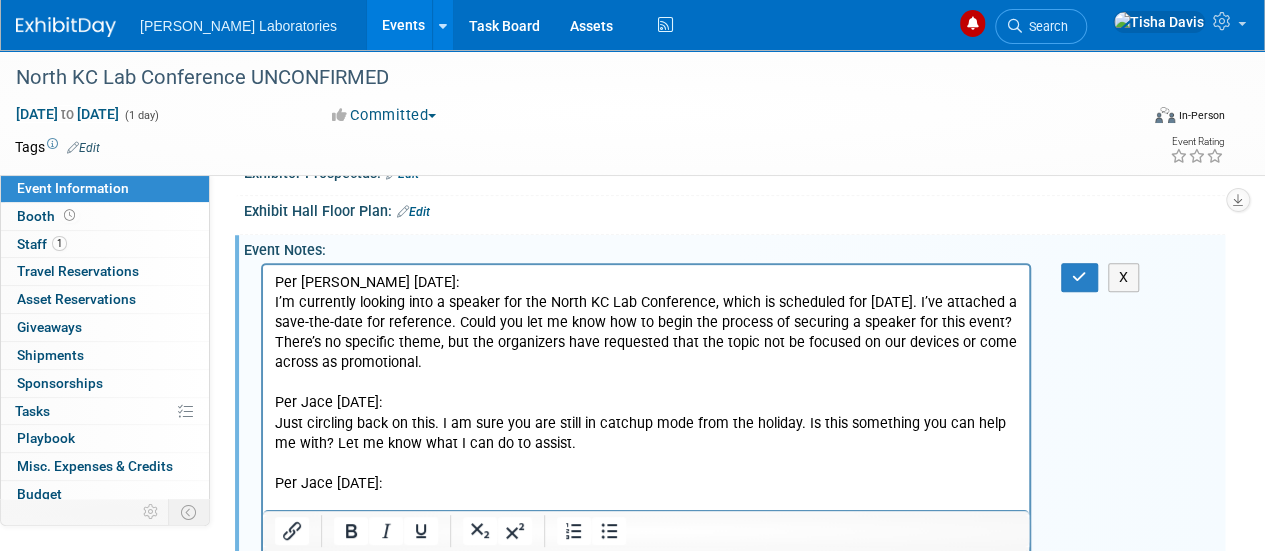 scroll, scrollTop: 482, scrollLeft: 0, axis: vertical 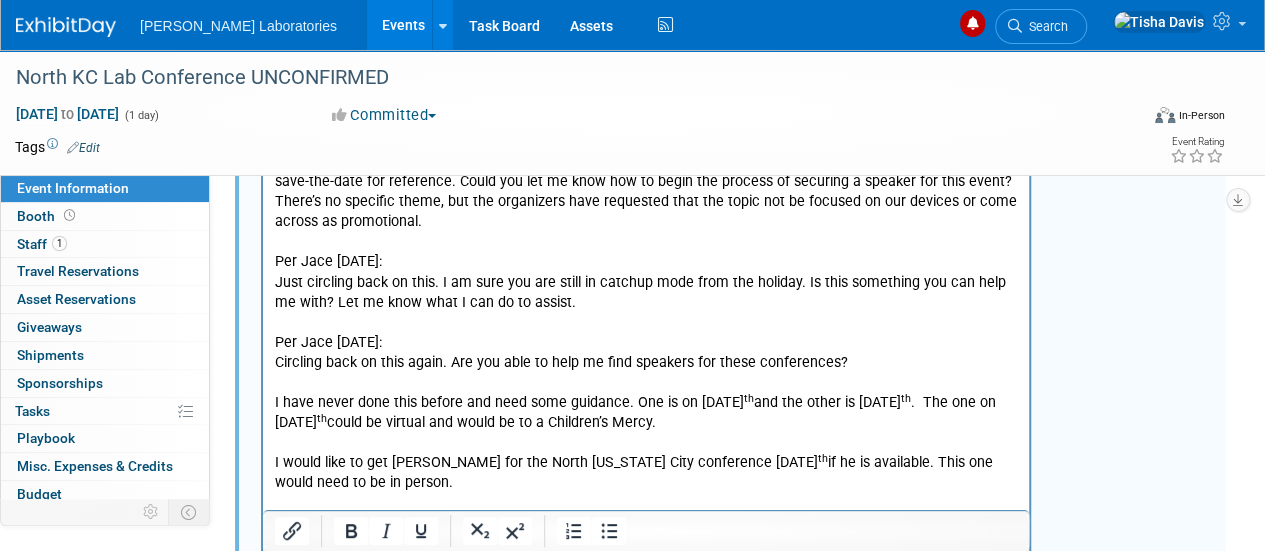 click on "I would like to get Dr. Mahler for the North Kansas City conference Oct 17 th  if he is available. This one would need to be in person." at bounding box center [646, 473] 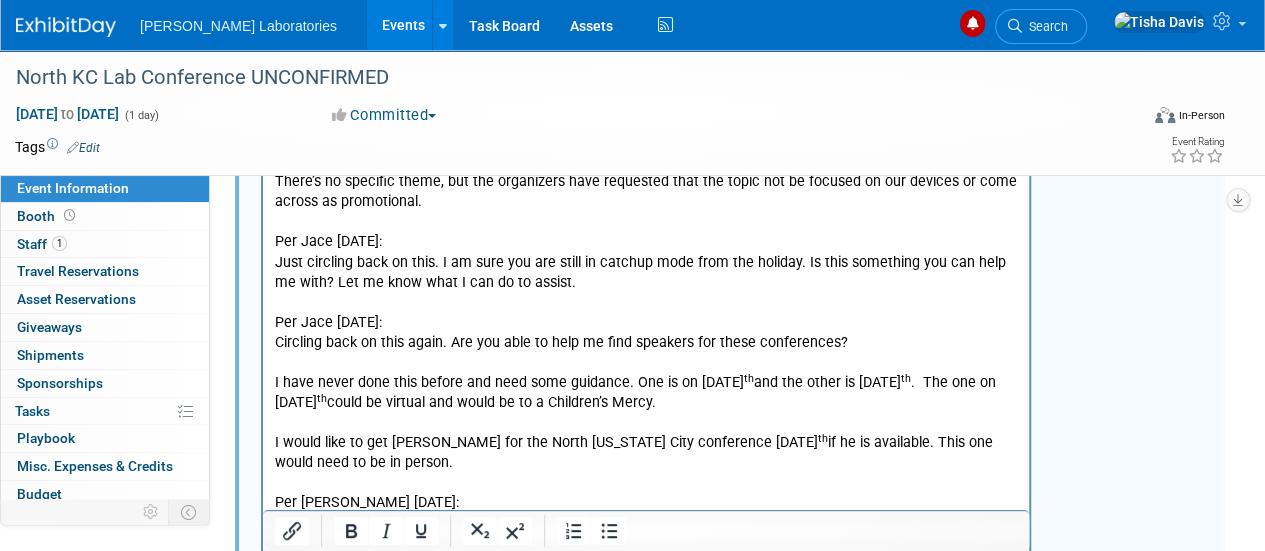 scroll, scrollTop: 522, scrollLeft: 0, axis: vertical 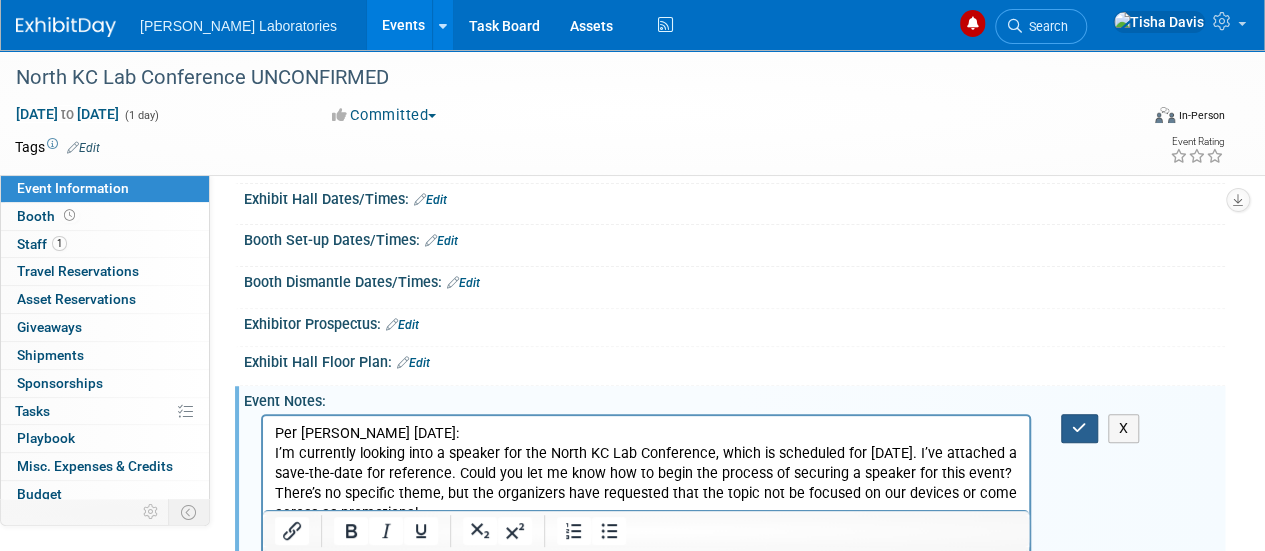 click at bounding box center [1079, 428] 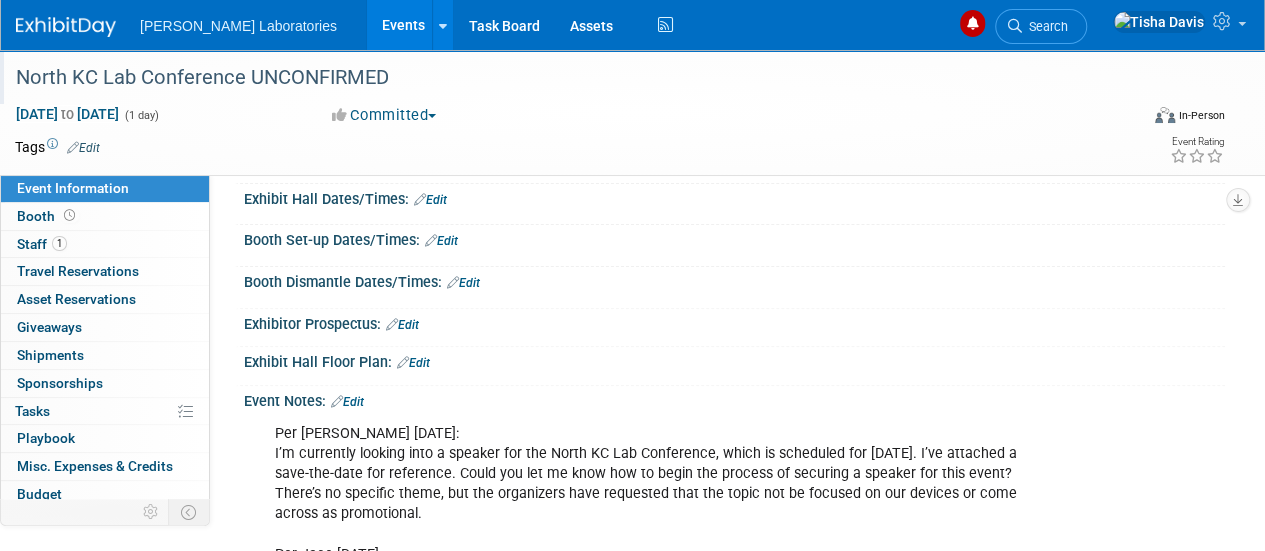 click on "North KC Lab Conference UNCONFIRMED" at bounding box center [565, 78] 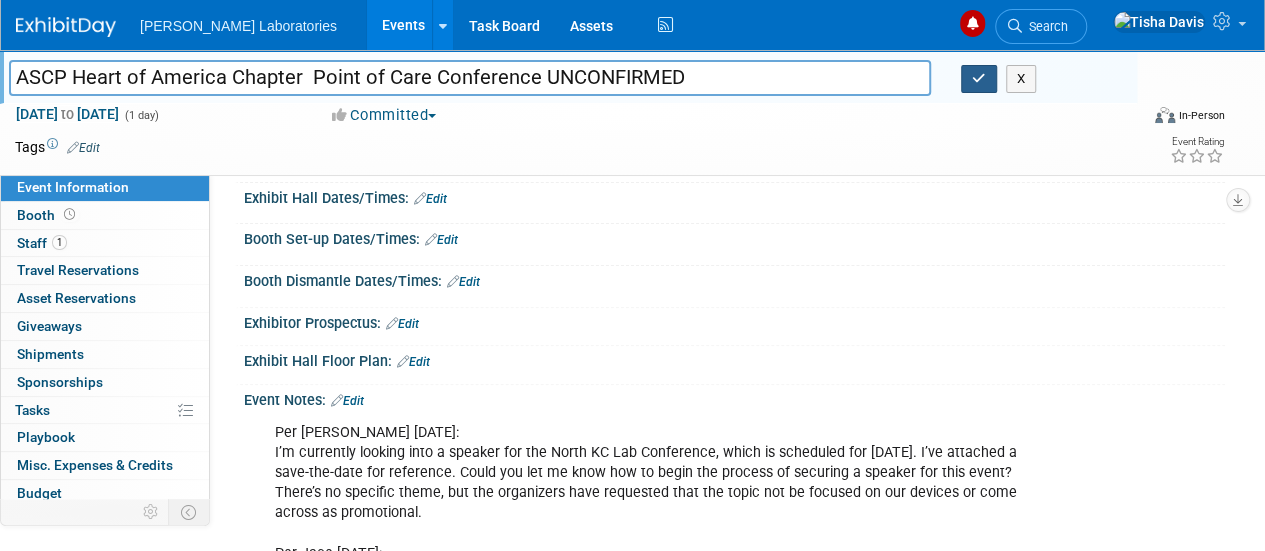 type on "ASCP Heart of America Chapter  Point of Care Conference UNCONFIRMED" 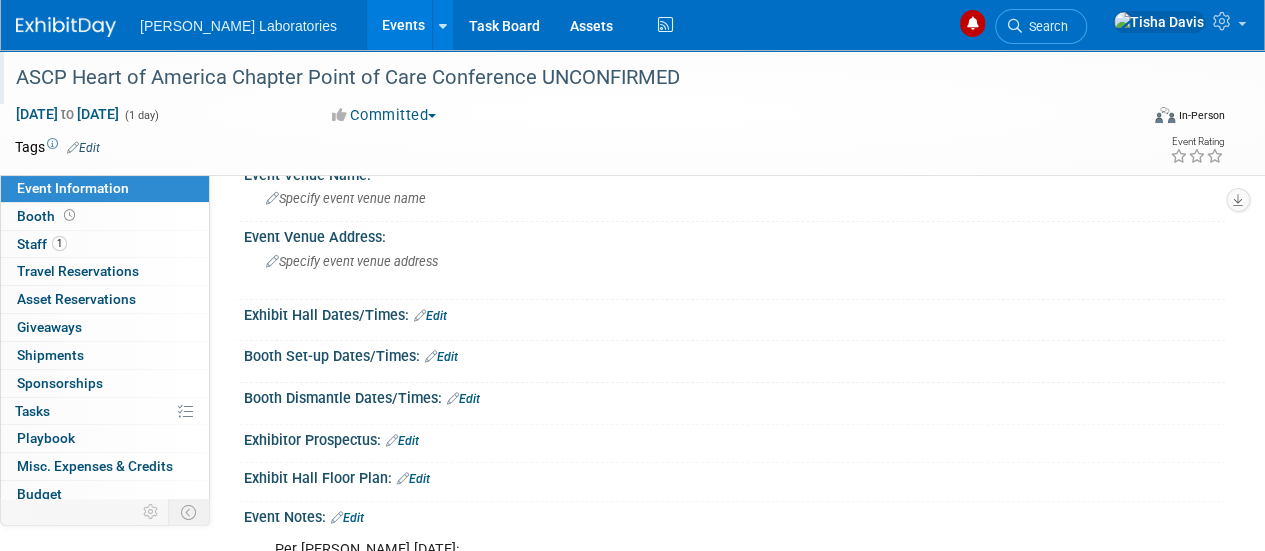 scroll, scrollTop: 0, scrollLeft: 0, axis: both 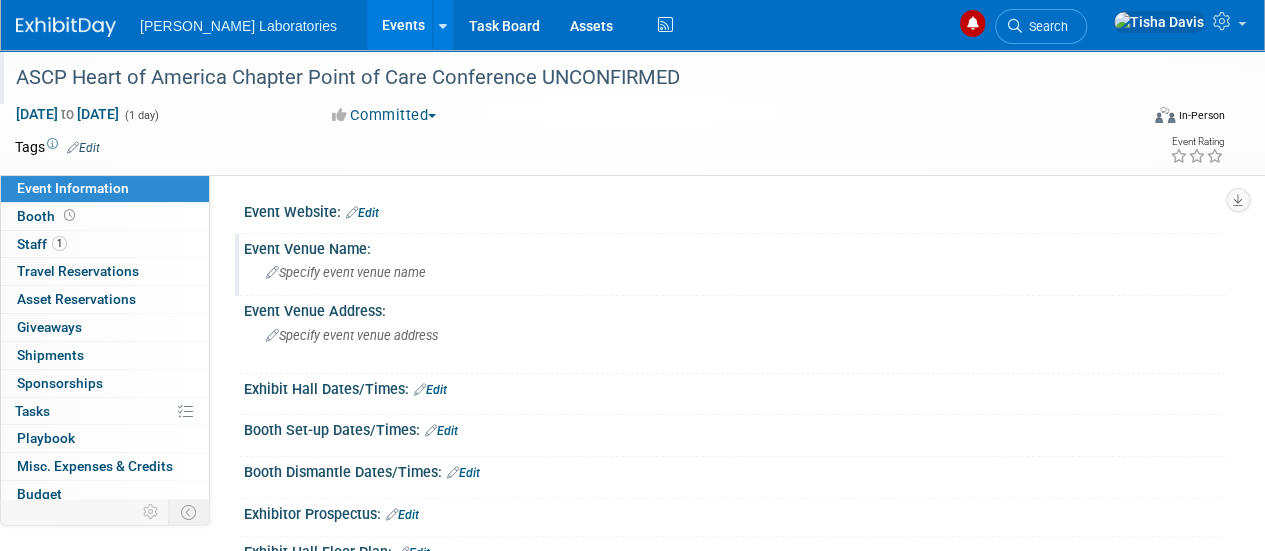 click on "Specify event venue name" at bounding box center (346, 272) 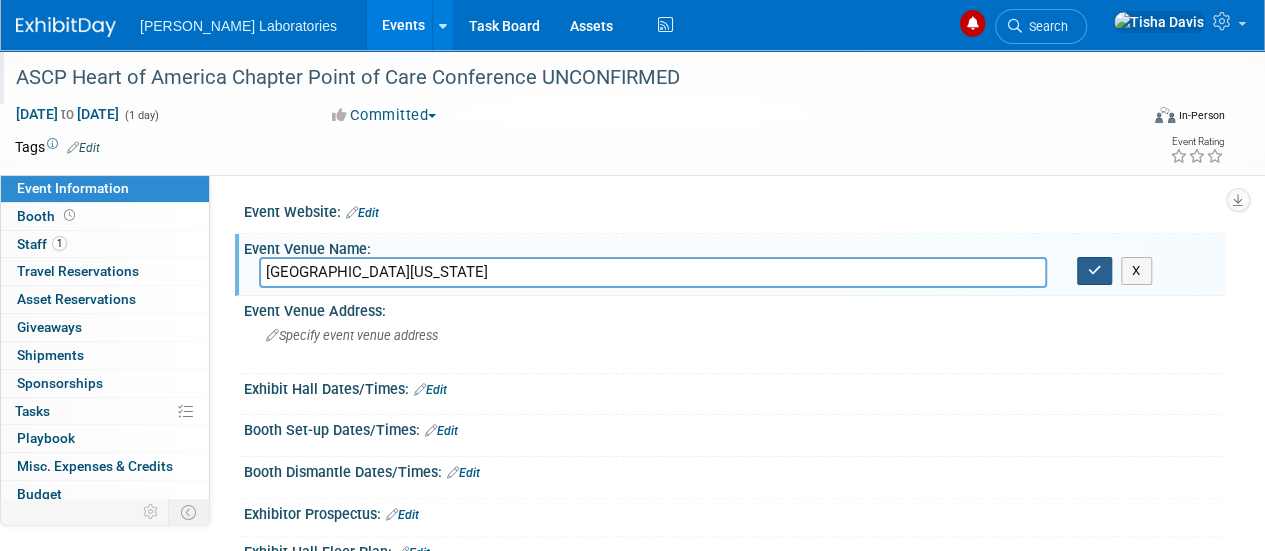 type on "[GEOGRAPHIC_DATA][US_STATE]" 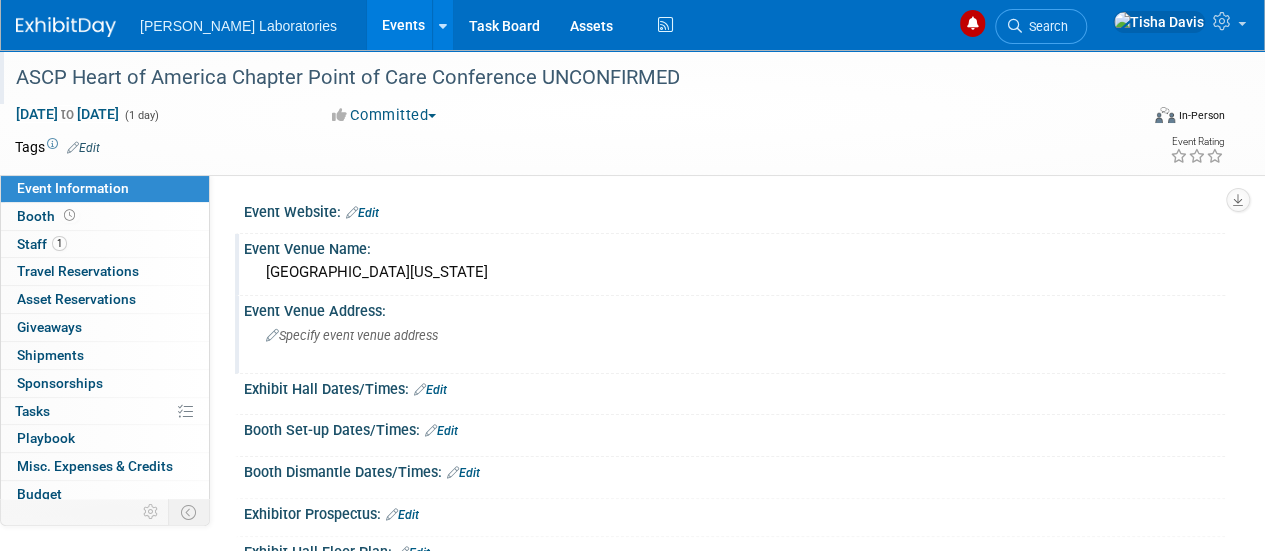 click on "Specify event venue address" at bounding box center (352, 335) 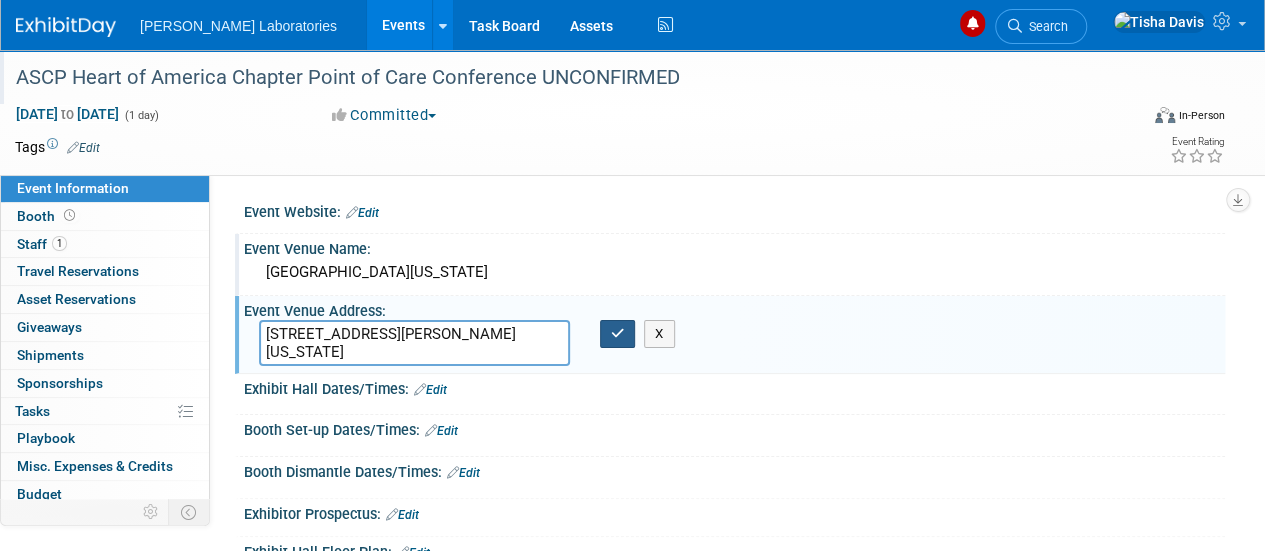 type on "[STREET_ADDRESS][PERSON_NAME][US_STATE]" 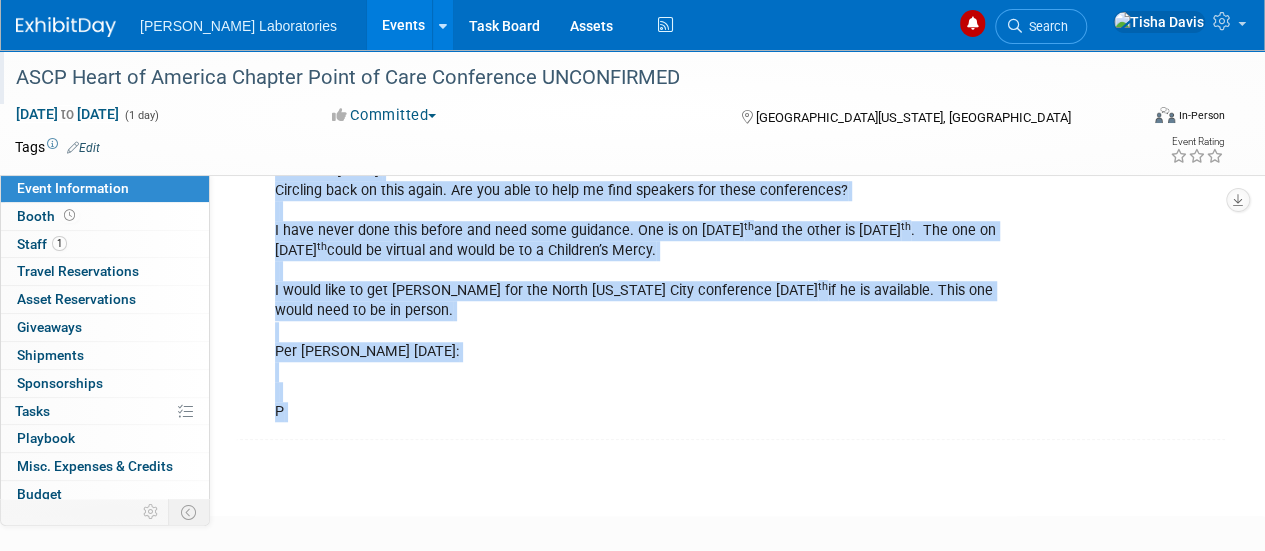 scroll, scrollTop: 754, scrollLeft: 0, axis: vertical 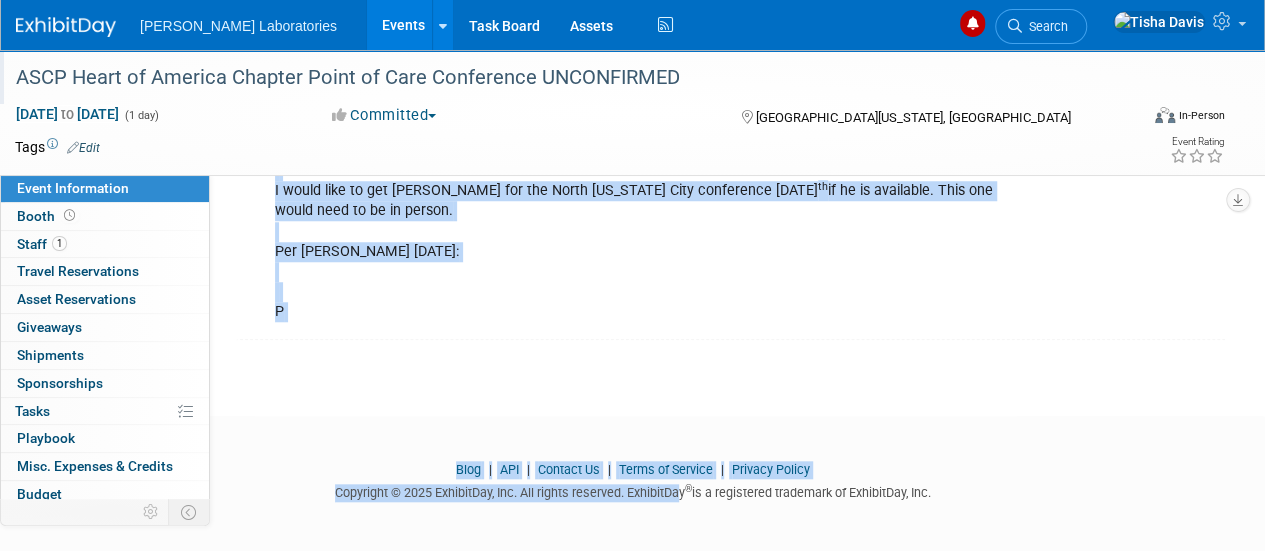 drag, startPoint x: 756, startPoint y: 513, endPoint x: 671, endPoint y: 572, distance: 103.4698 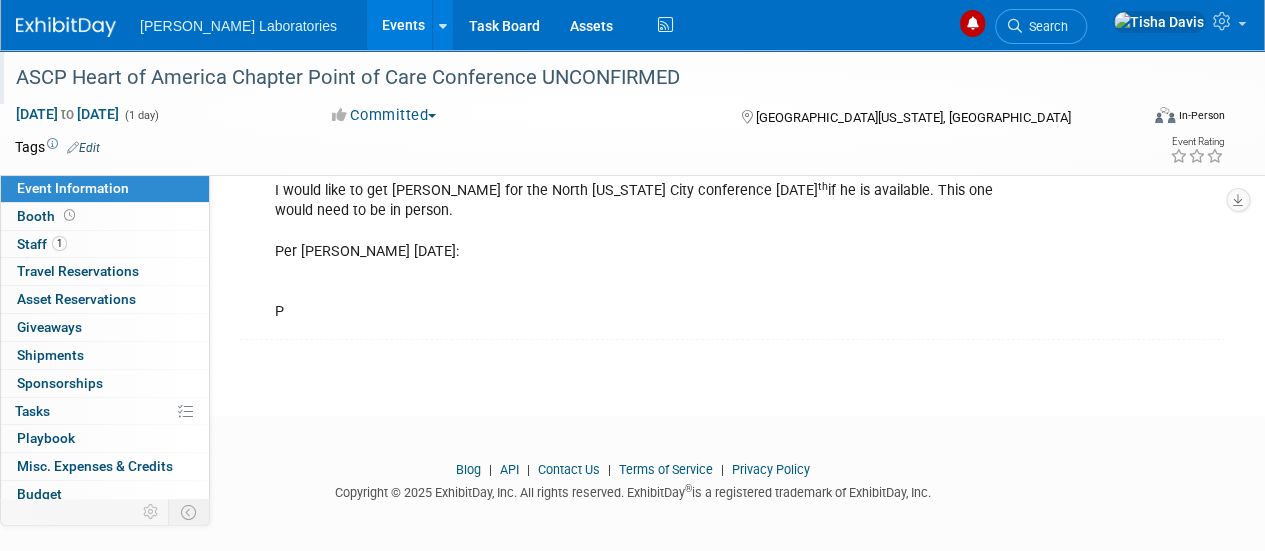 click on "Events" at bounding box center [403, 25] 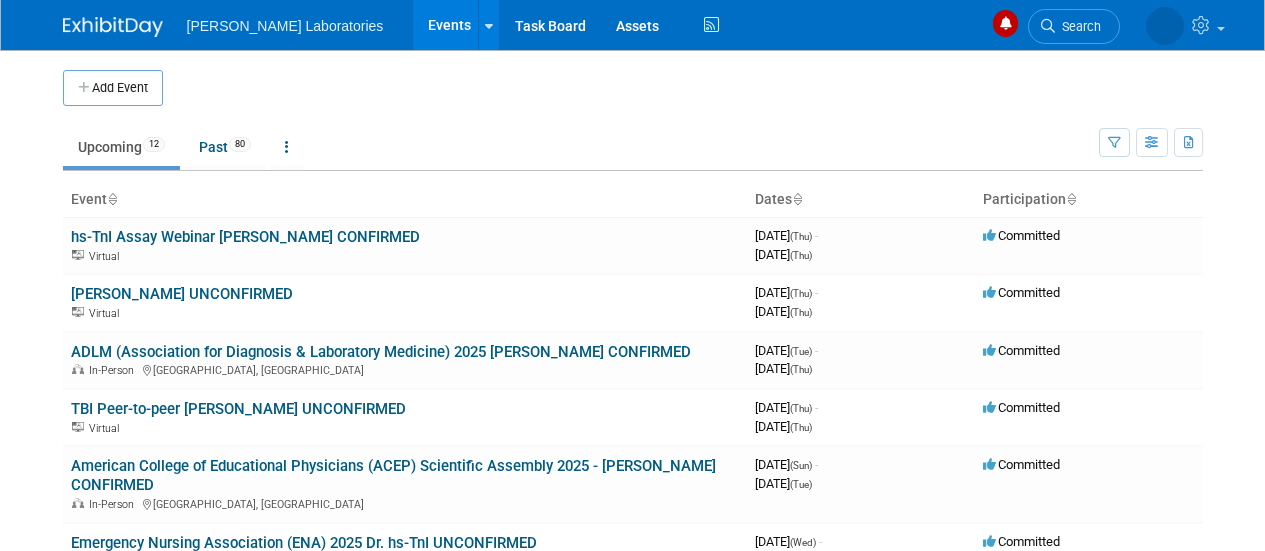 scroll, scrollTop: 0, scrollLeft: 0, axis: both 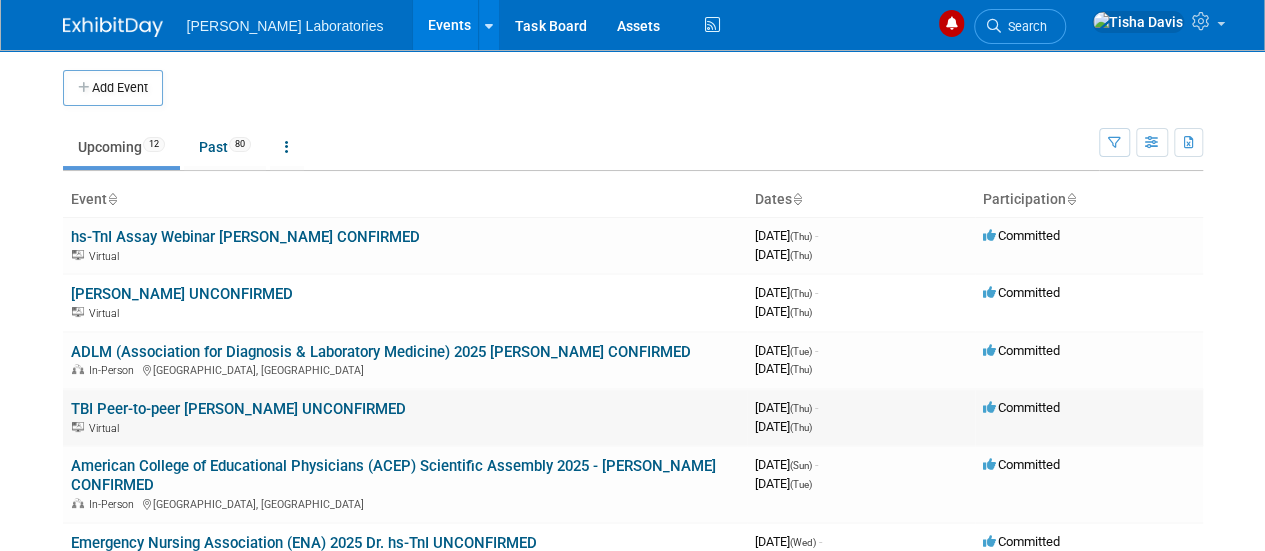 click on "TBI Peer-to-peer [PERSON_NAME] UNCONFIRMED" at bounding box center [238, 409] 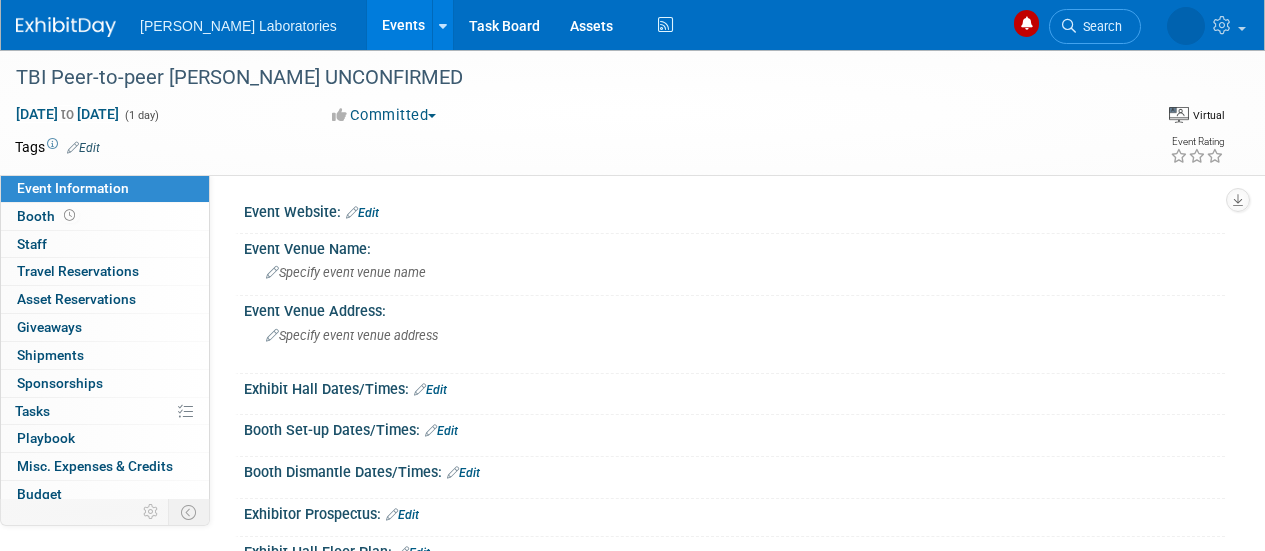 scroll, scrollTop: 0, scrollLeft: 0, axis: both 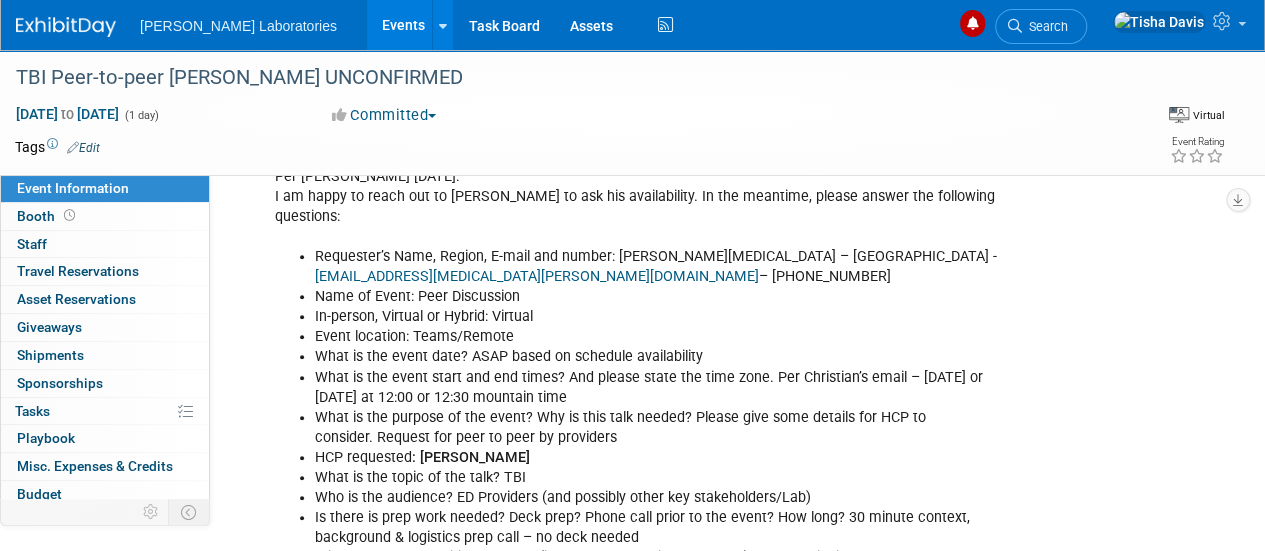 click on "Requester’s Name, Region, E-mail and number: [PERSON_NAME][MEDICAL_DATA] – [GEOGRAPHIC_DATA] -  [EMAIL_ADDRESS][MEDICAL_DATA][PERSON_NAME][DOMAIN_NAME]  – [PHONE_NUMBER]" at bounding box center (667, 267) 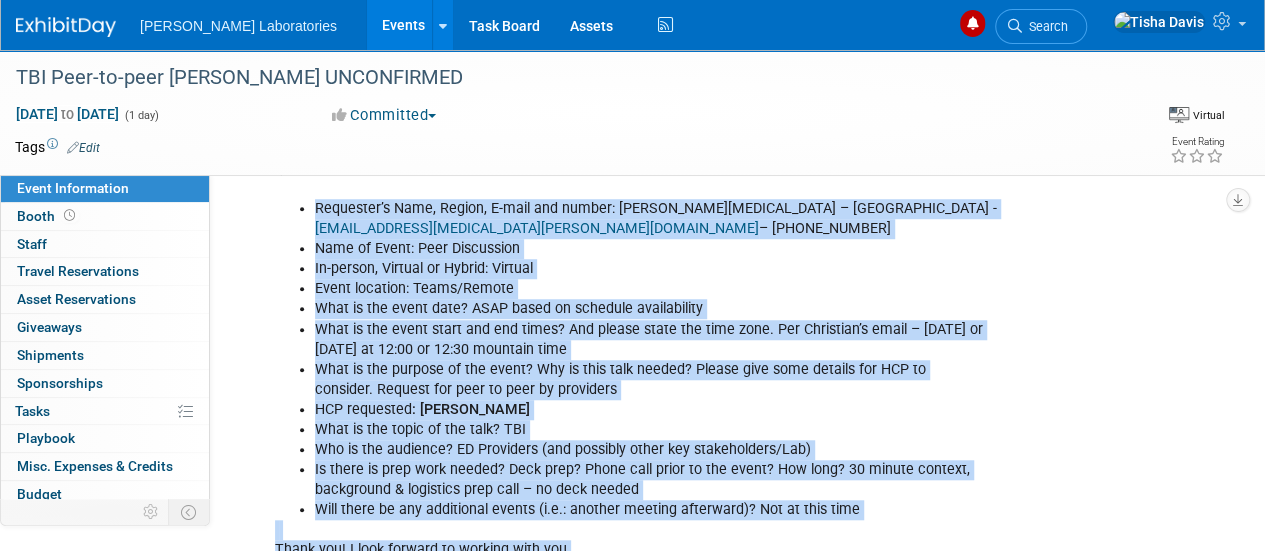 scroll, scrollTop: 673, scrollLeft: 0, axis: vertical 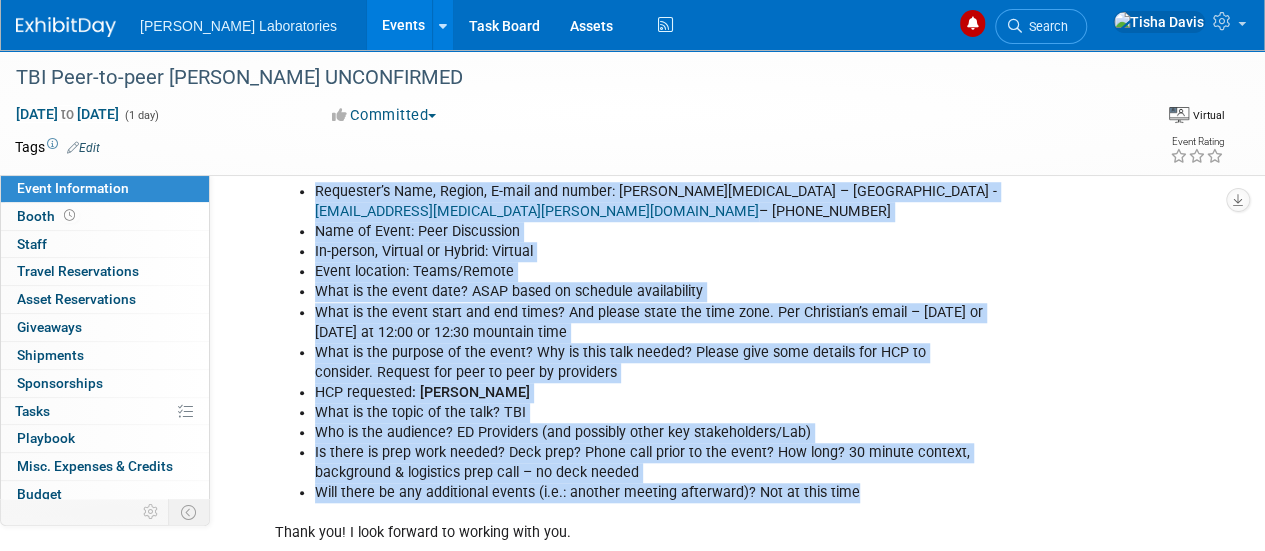 drag, startPoint x: 315, startPoint y: 229, endPoint x: 860, endPoint y: 464, distance: 593.50653 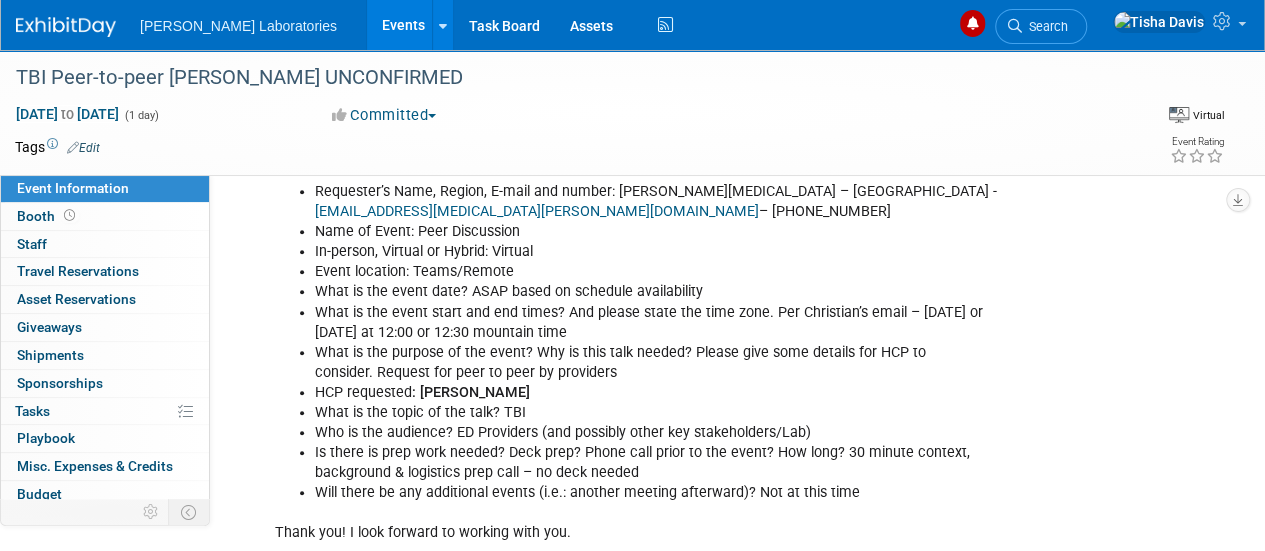 click on "Events" at bounding box center (403, 25) 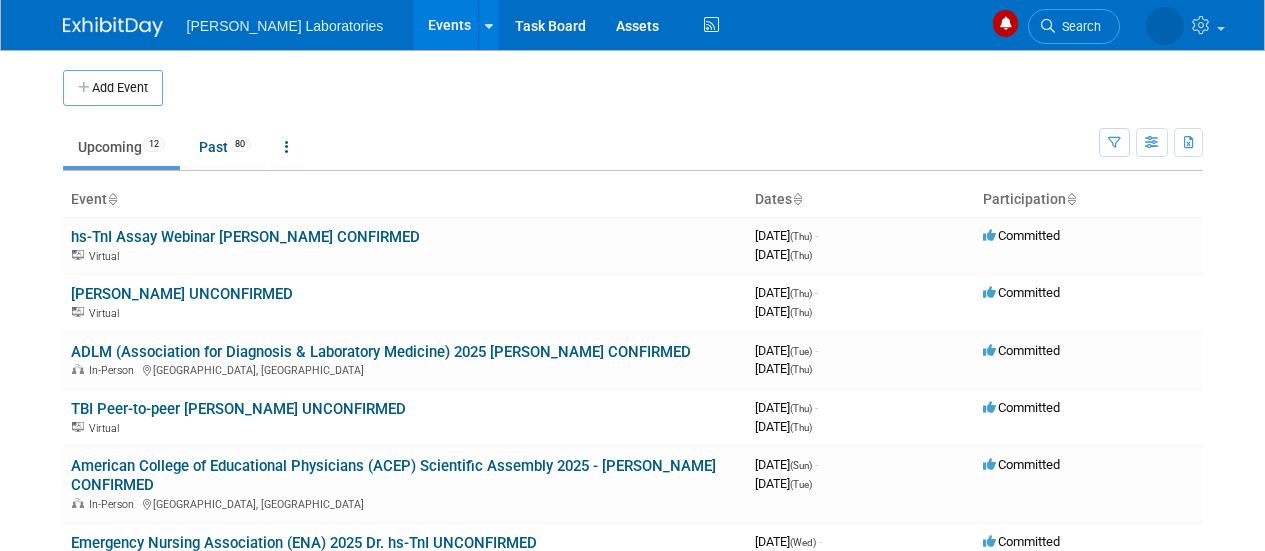 scroll, scrollTop: 0, scrollLeft: 0, axis: both 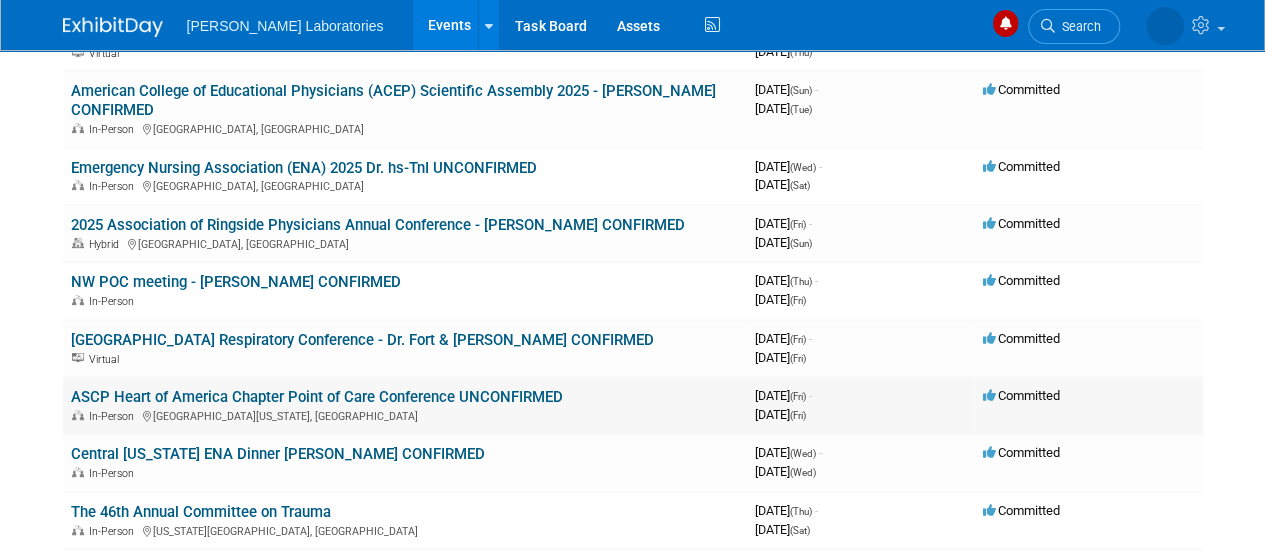 drag, startPoint x: 466, startPoint y: 385, endPoint x: 415, endPoint y: 394, distance: 51.78803 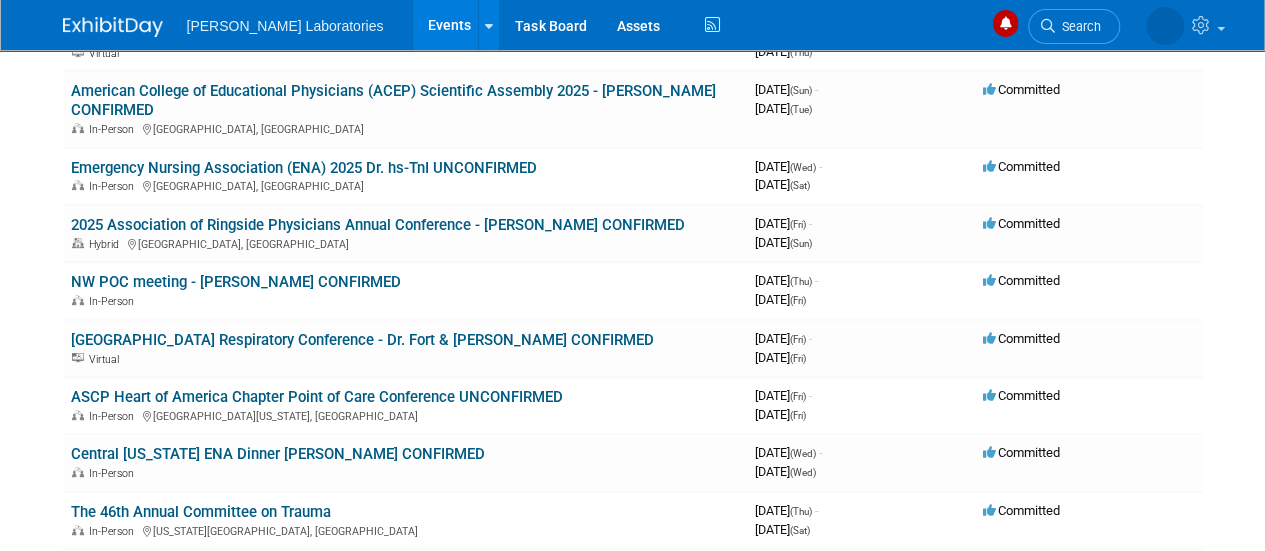 drag, startPoint x: 415, startPoint y: 394, endPoint x: 326, endPoint y: 391, distance: 89.050545 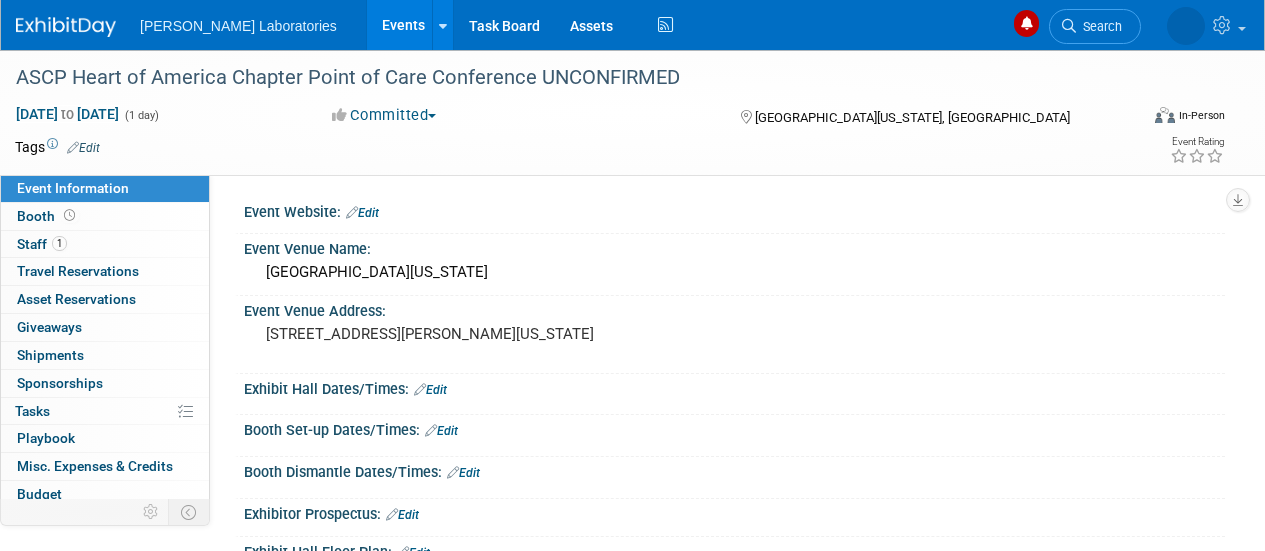 scroll, scrollTop: 0, scrollLeft: 0, axis: both 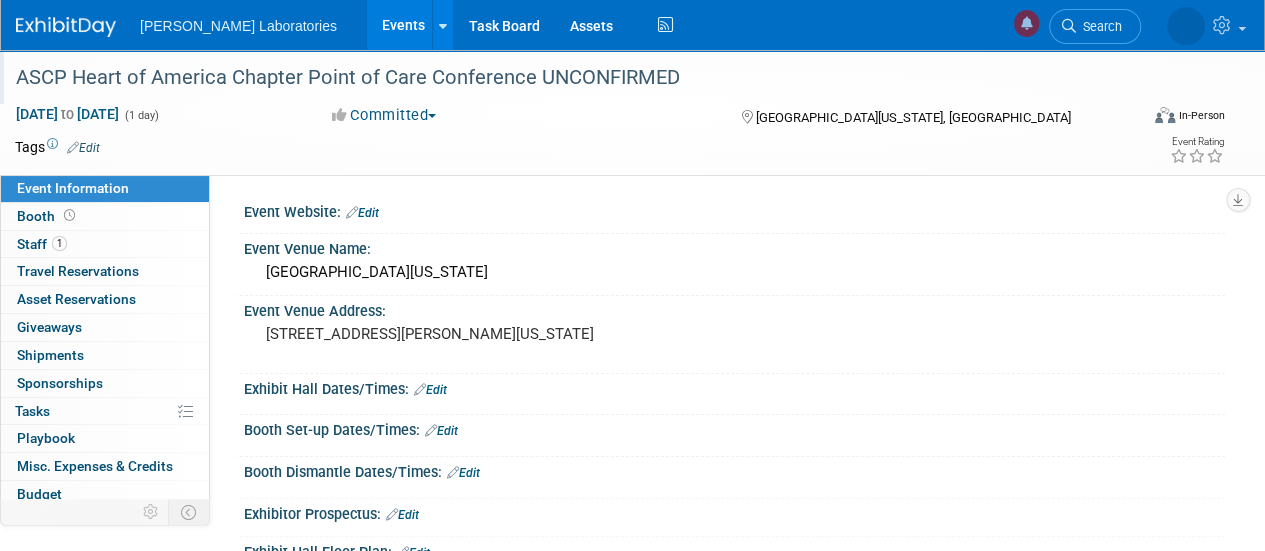 click on "ASCP Heart of America Chapter Point of Care Conference UNCONFIRMED" at bounding box center (565, 78) 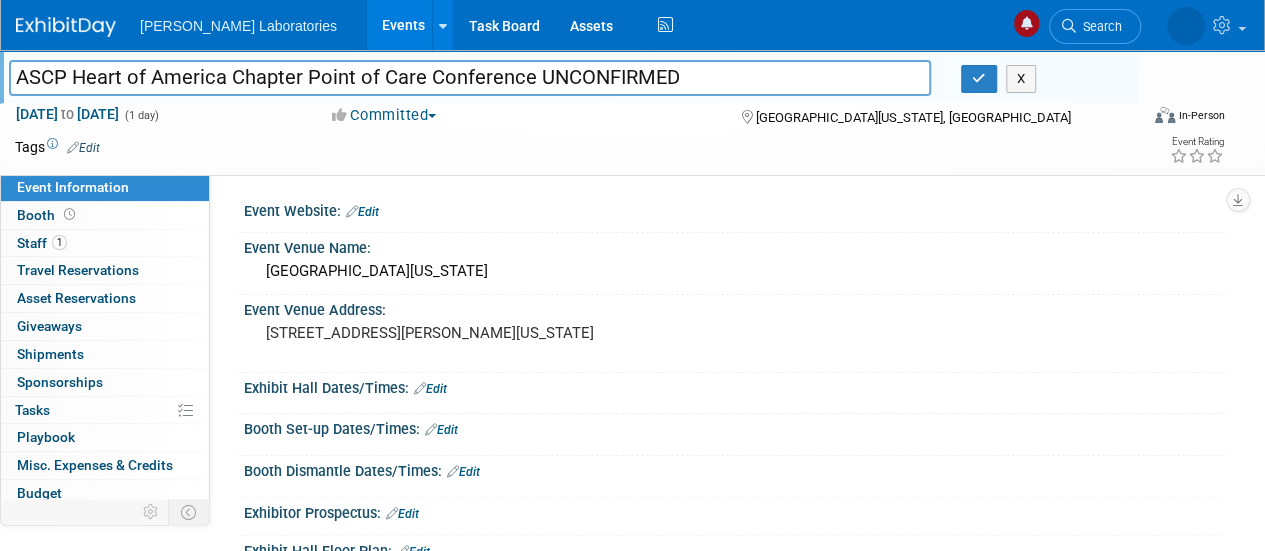click on "ASCP Heart of America Chapter Point of Care Conference UNCONFIRMED" at bounding box center [470, 77] 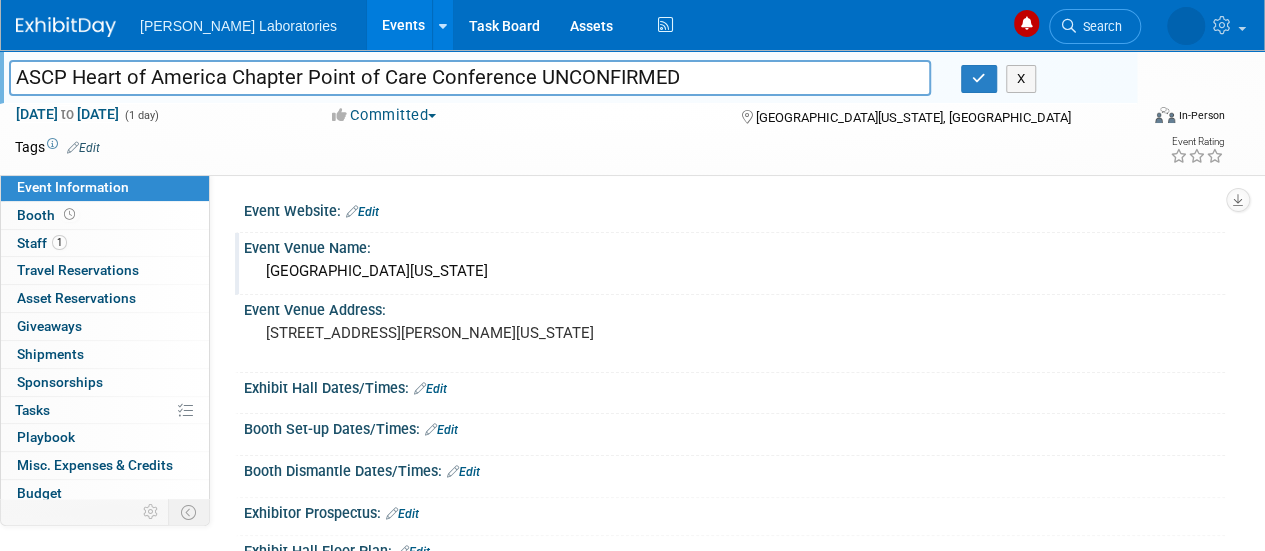 click on "Event Venue Name:" at bounding box center (734, 245) 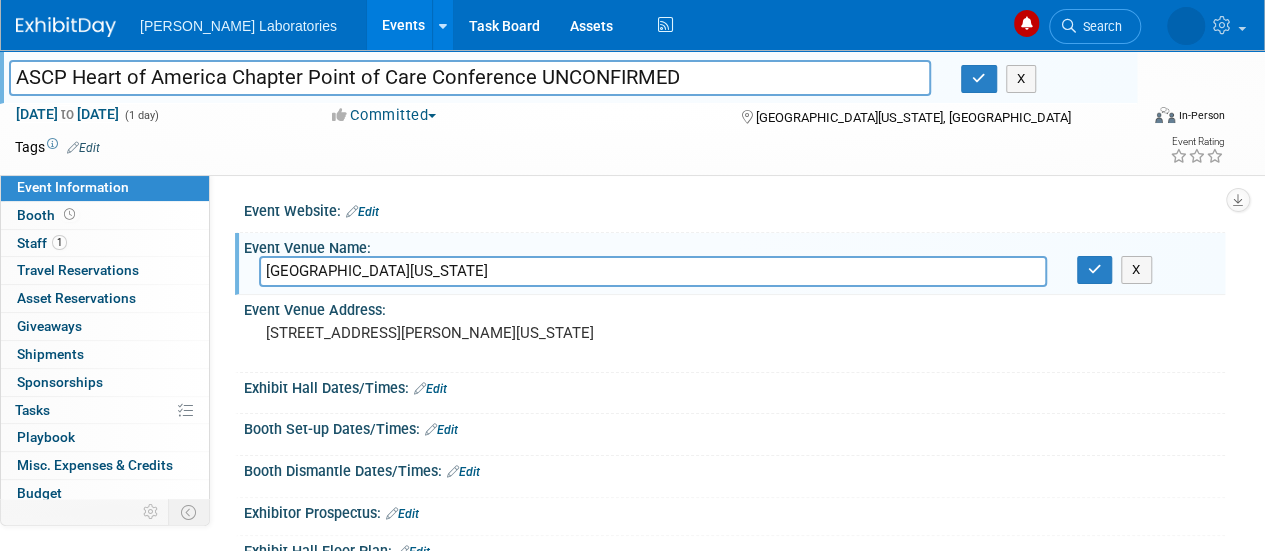 drag, startPoint x: 456, startPoint y: 275, endPoint x: 260, endPoint y: 273, distance: 196.01021 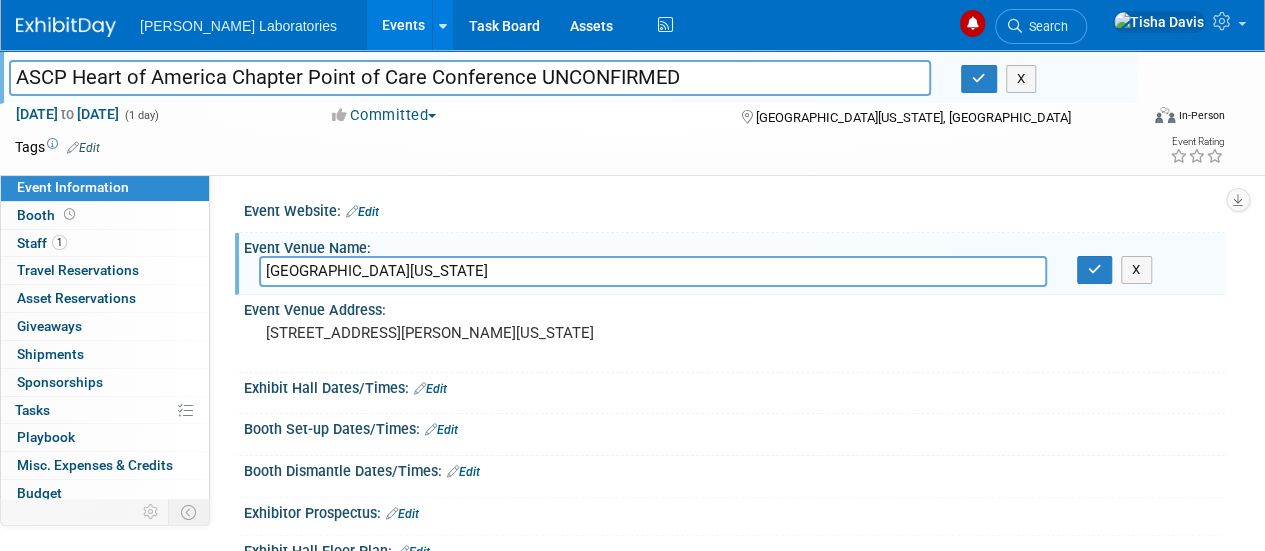 click on "[GEOGRAPHIC_DATA][US_STATE]" at bounding box center (653, 271) 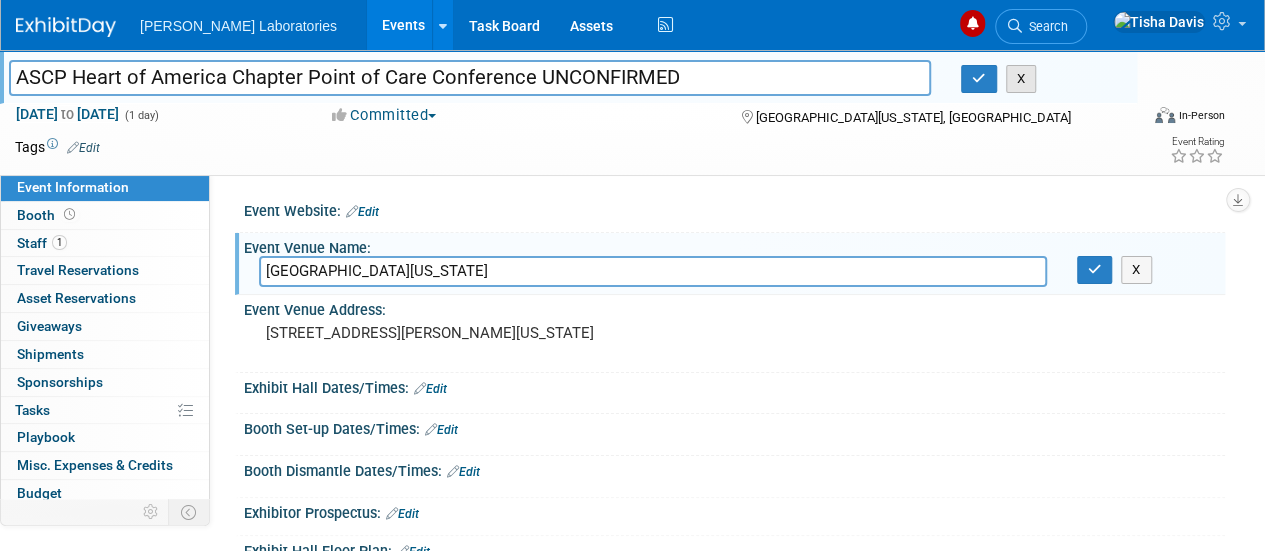 click on "X" at bounding box center [1021, 79] 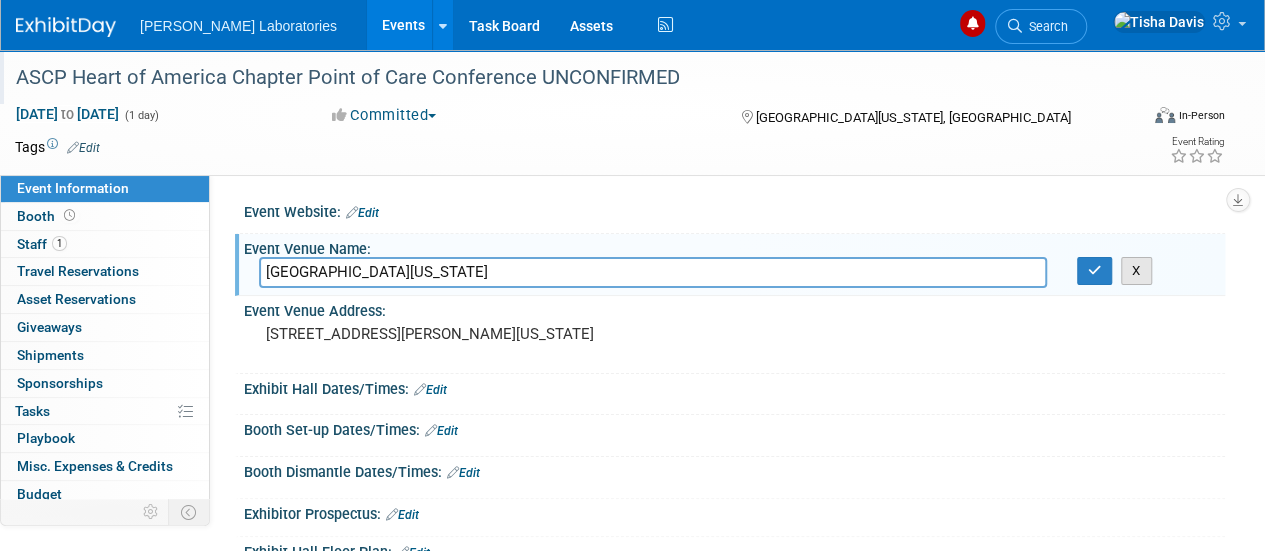 click on "X" at bounding box center [1136, 271] 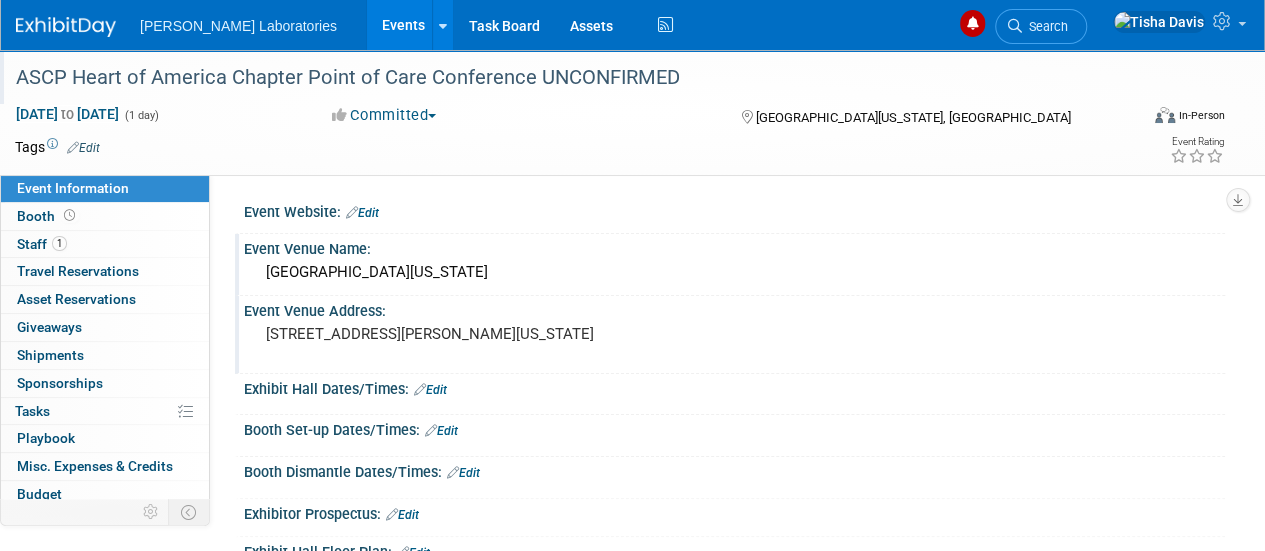 click on "[STREET_ADDRESS][PERSON_NAME][US_STATE]" at bounding box center [448, 334] 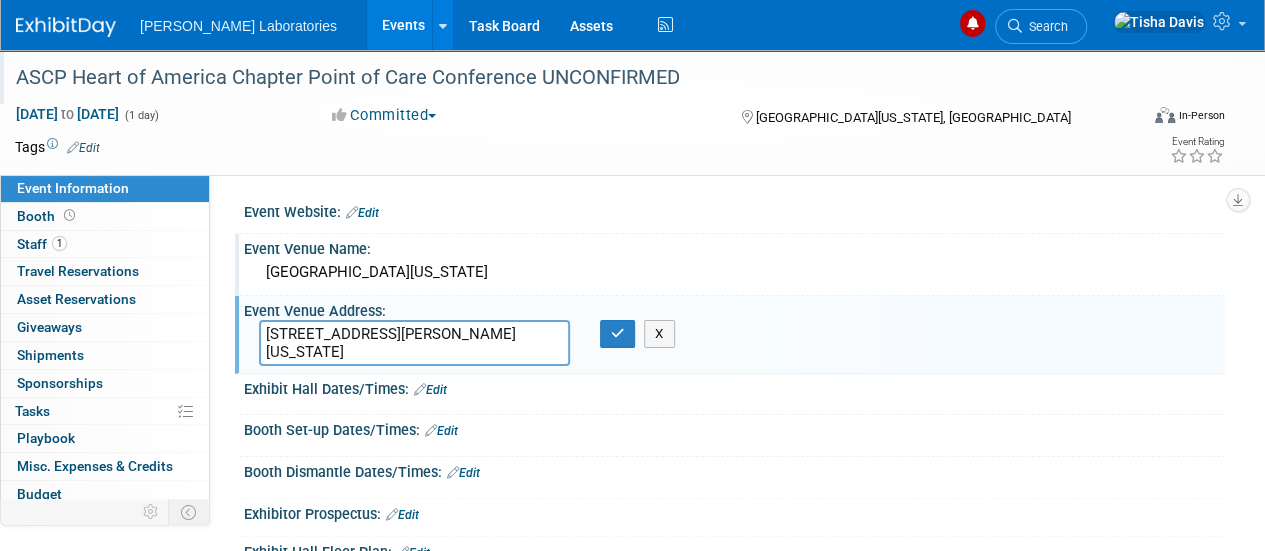 drag, startPoint x: 266, startPoint y: 328, endPoint x: 482, endPoint y: 346, distance: 216.7487 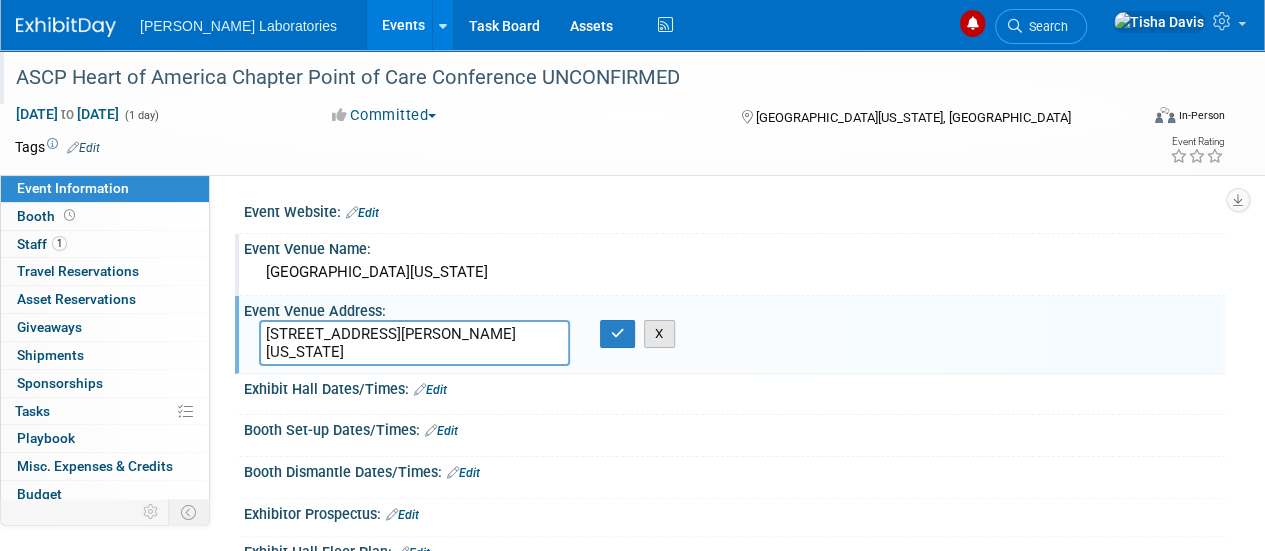 click on "X" at bounding box center (659, 334) 